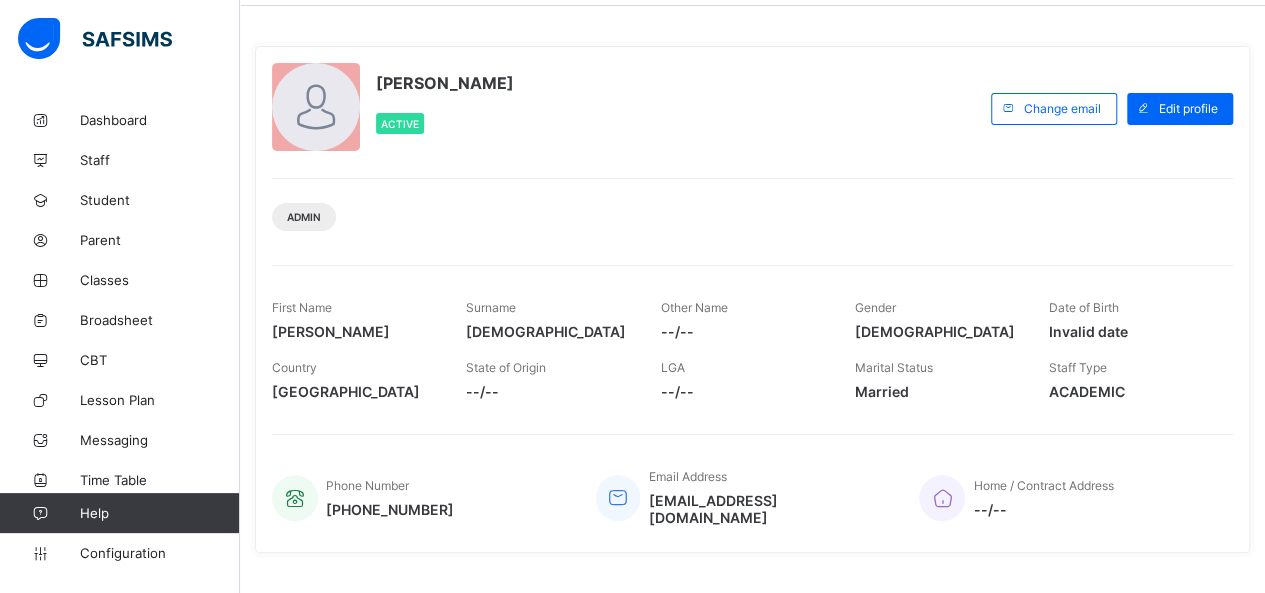 scroll, scrollTop: 0, scrollLeft: 0, axis: both 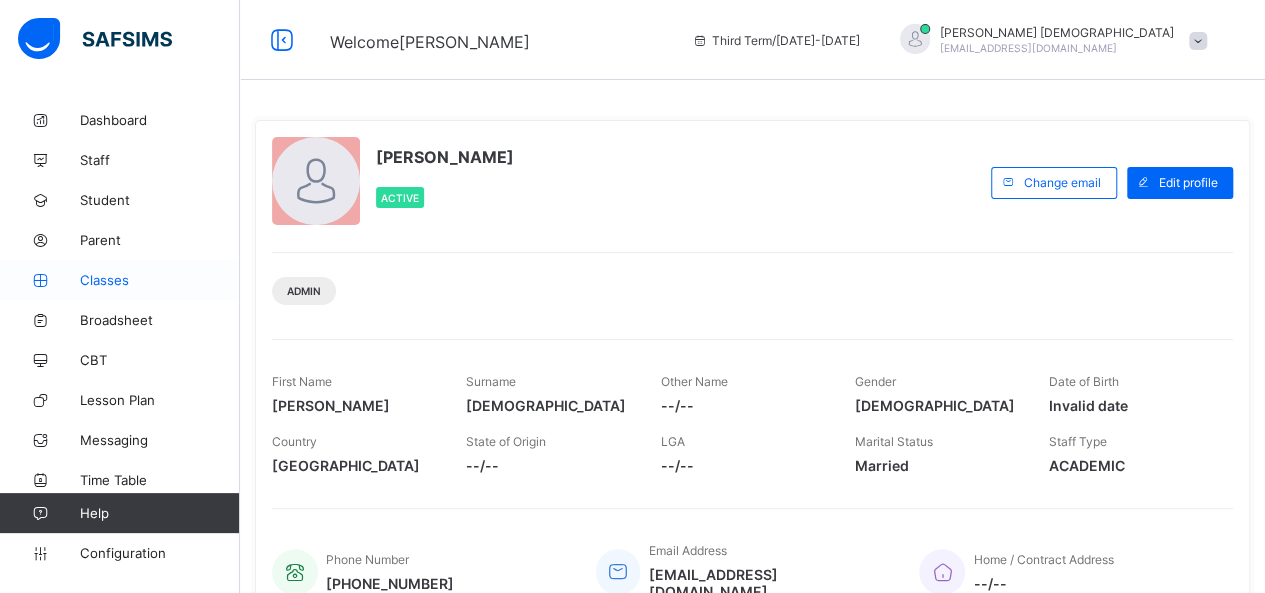 click on "Classes" at bounding box center [160, 280] 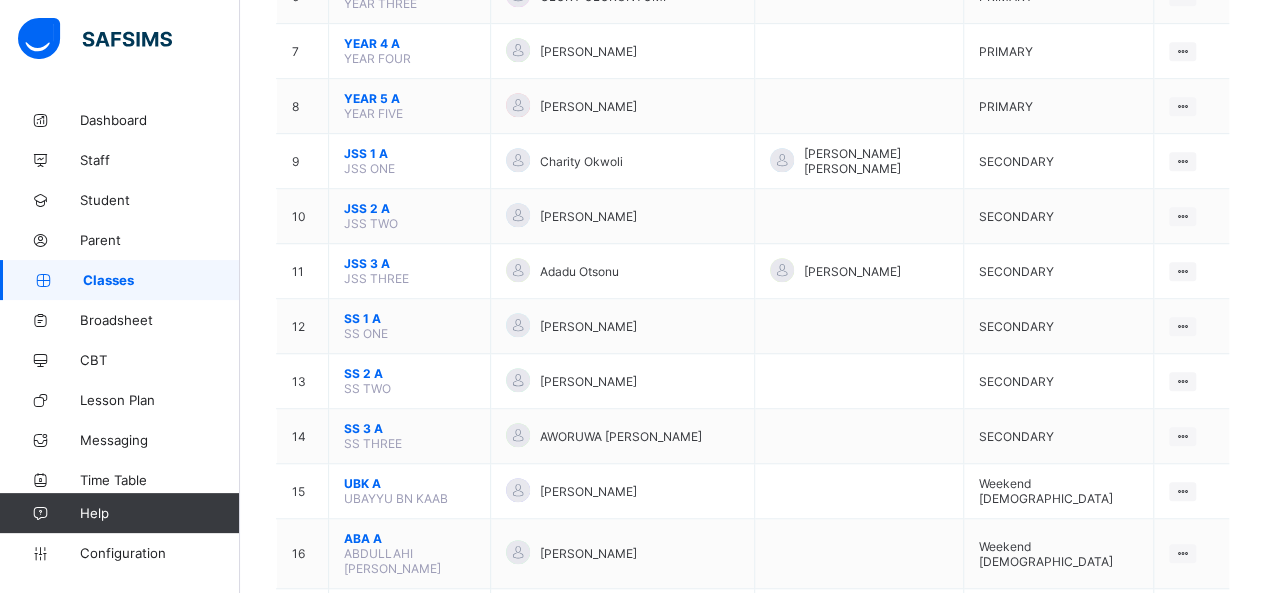 scroll, scrollTop: 560, scrollLeft: 0, axis: vertical 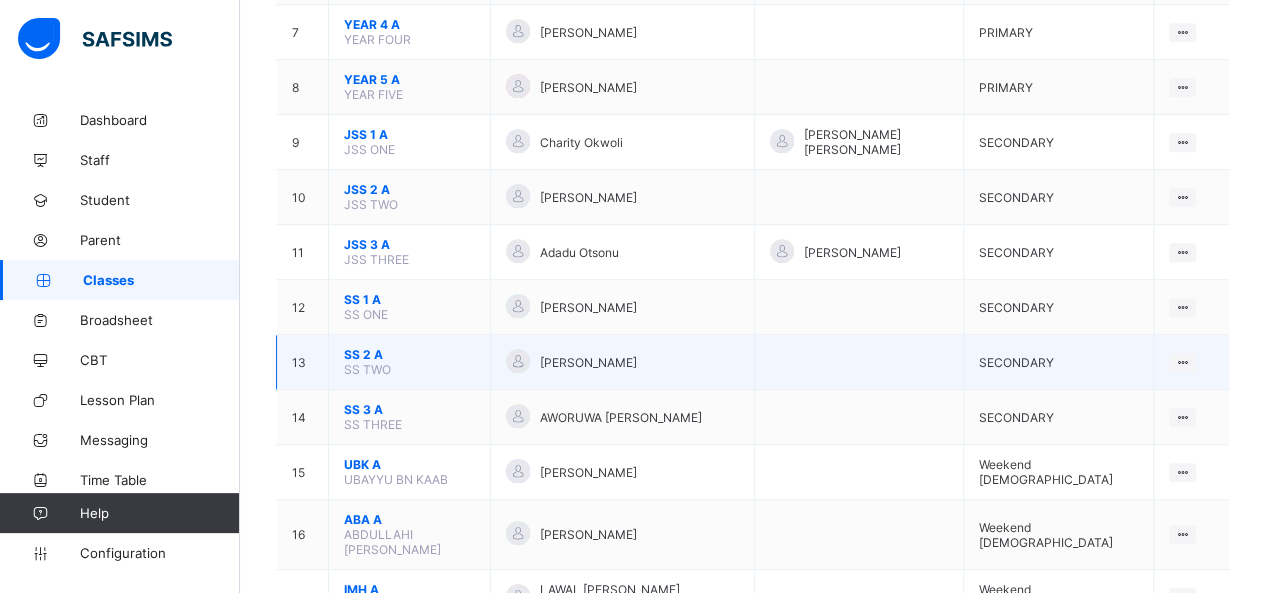 click on "SS 2   A   SS TWO" at bounding box center [410, 362] 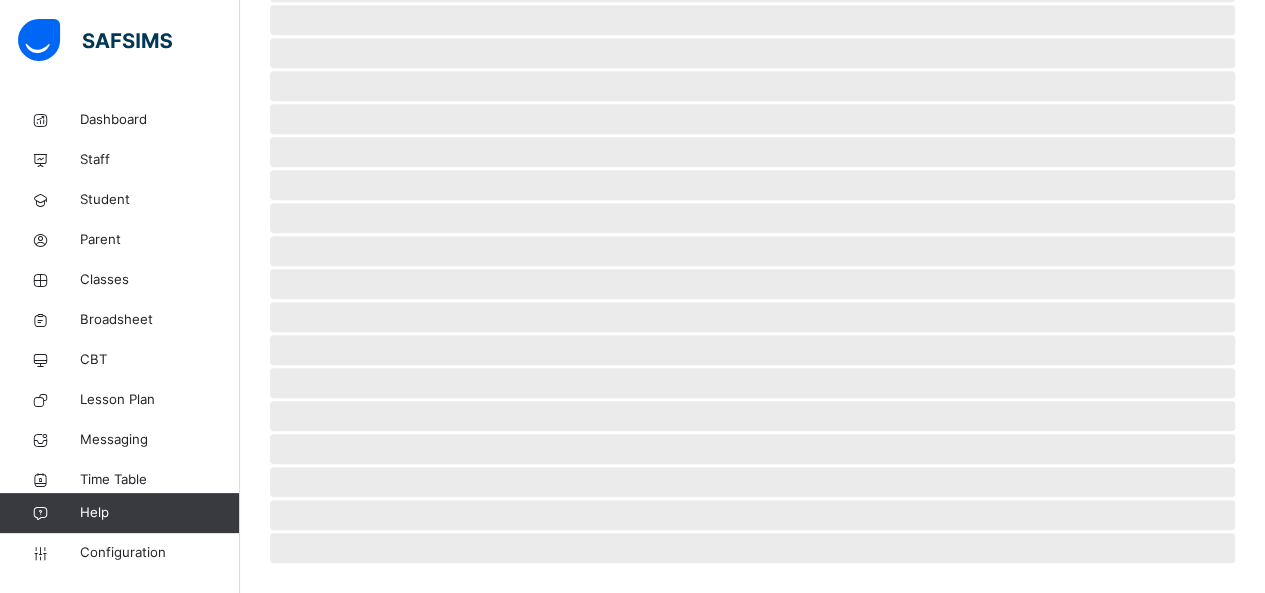 scroll, scrollTop: 0, scrollLeft: 0, axis: both 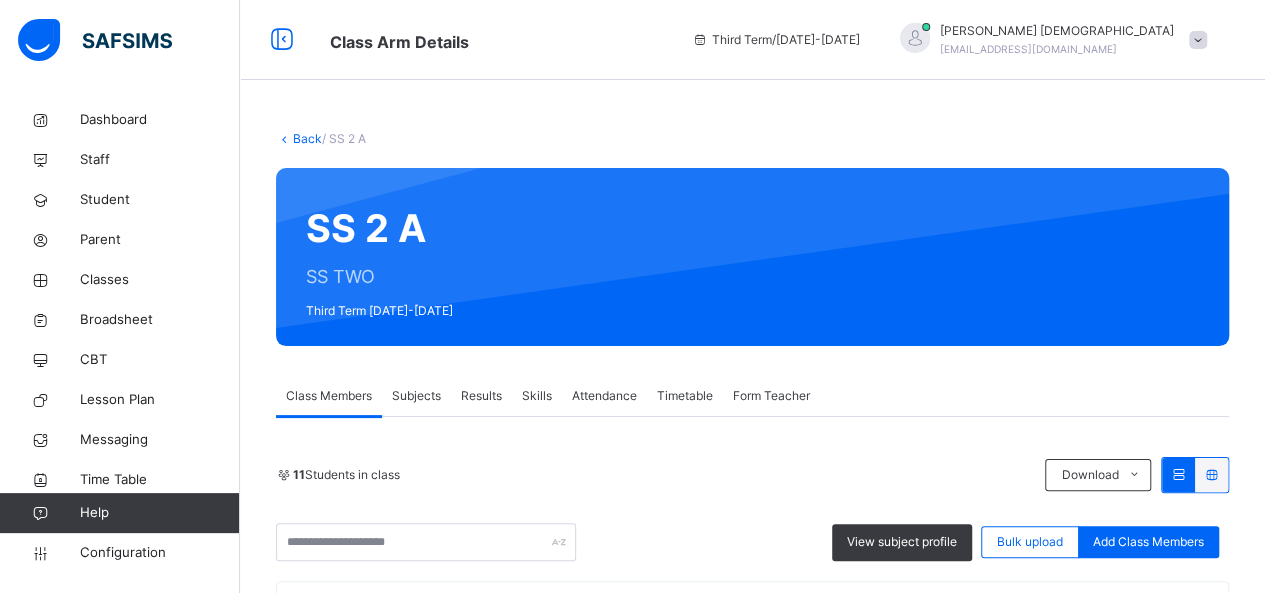 click on "Subjects" at bounding box center [416, 396] 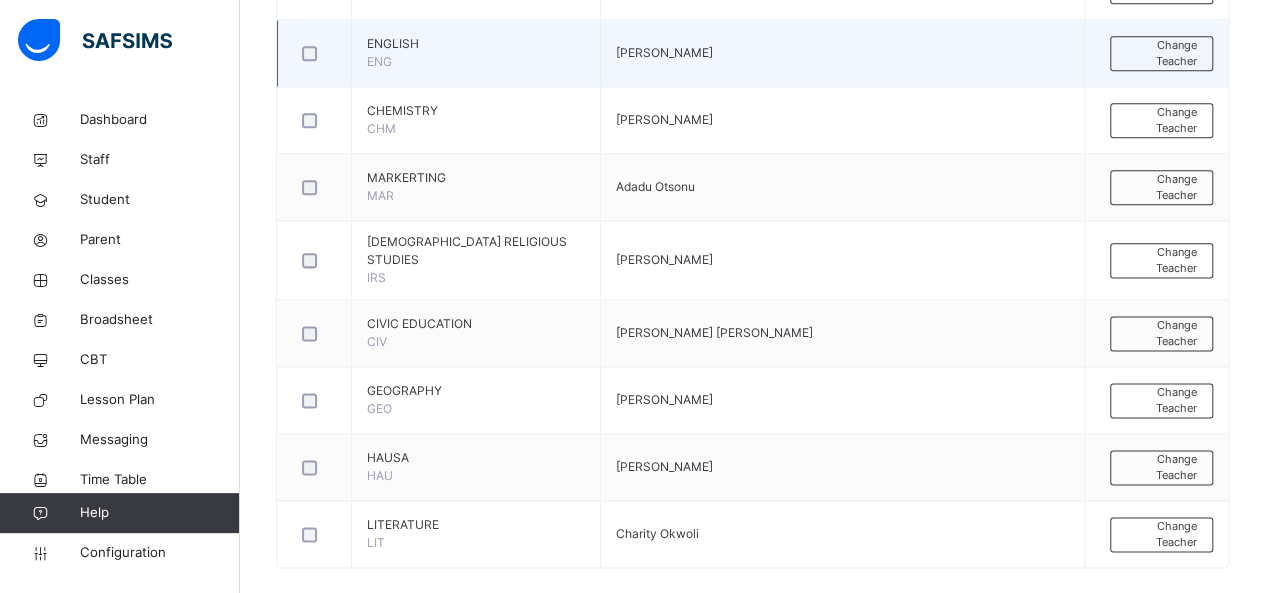 scroll, scrollTop: 1174, scrollLeft: 0, axis: vertical 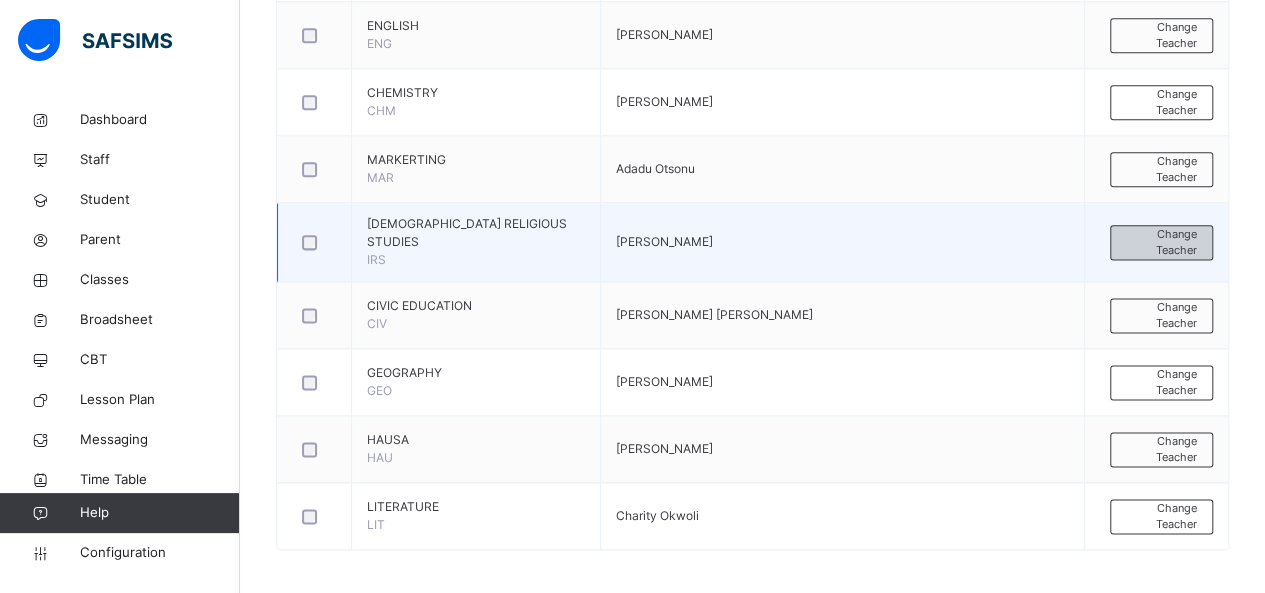 click on "Change Teacher" at bounding box center (1161, 242) 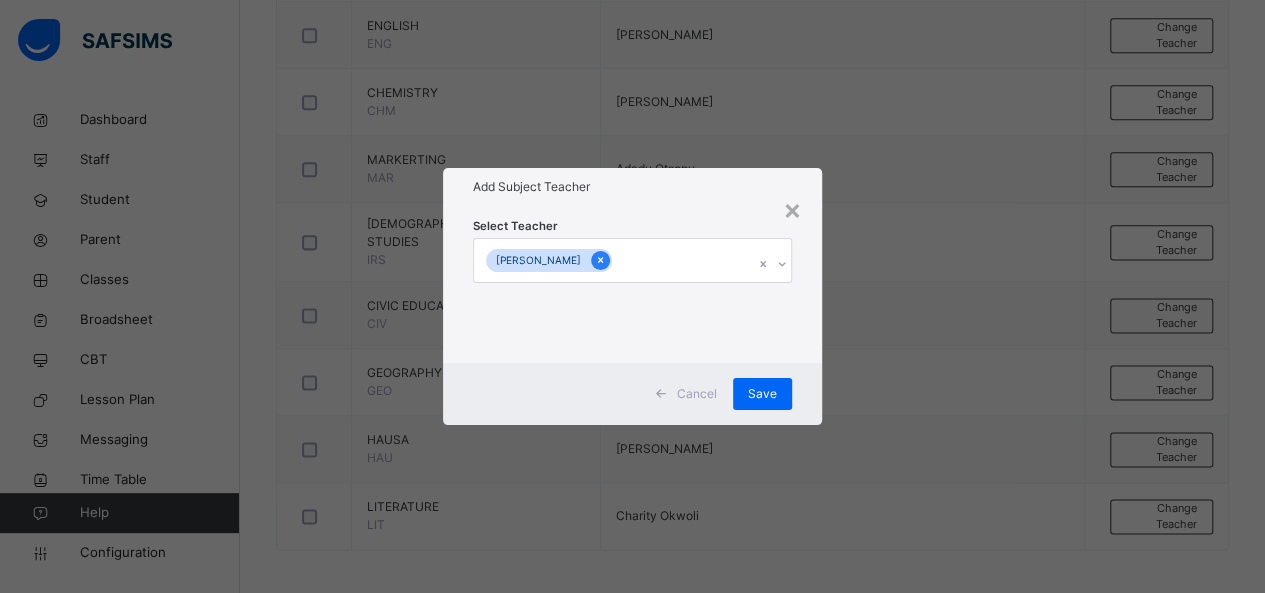click 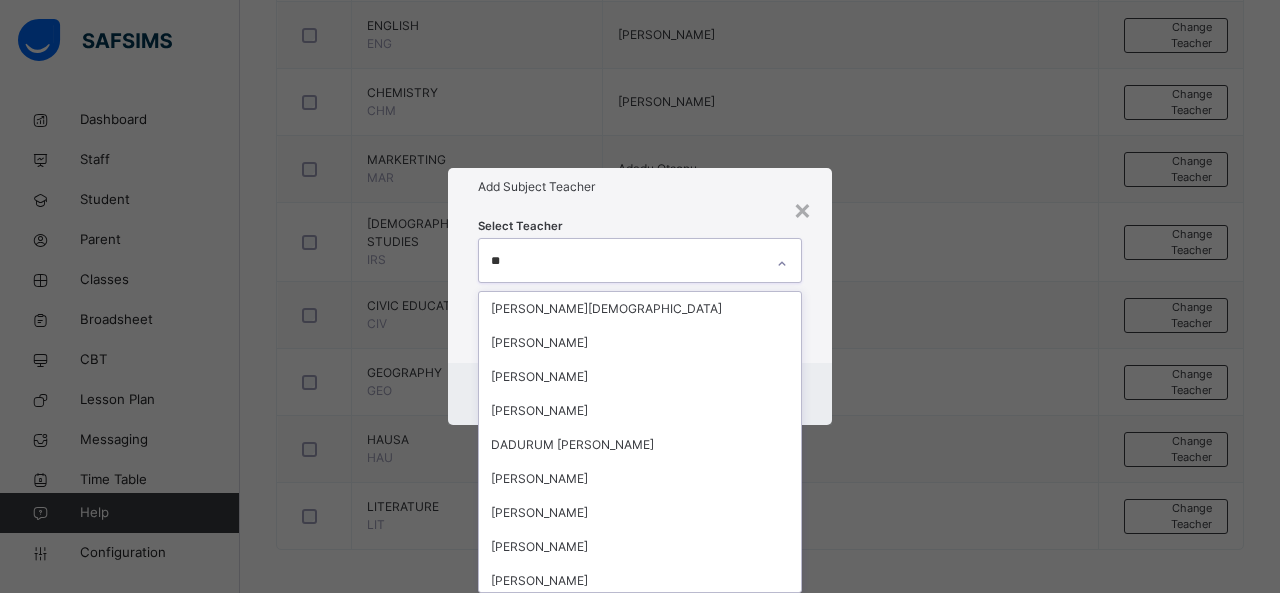 type on "*" 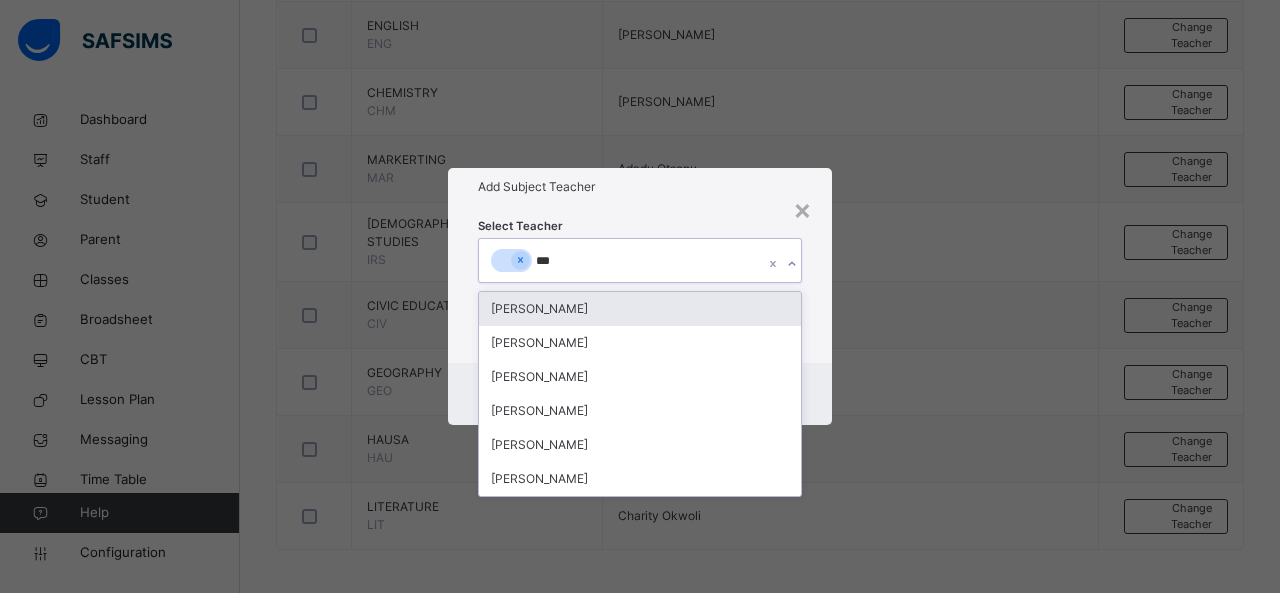 type on "****" 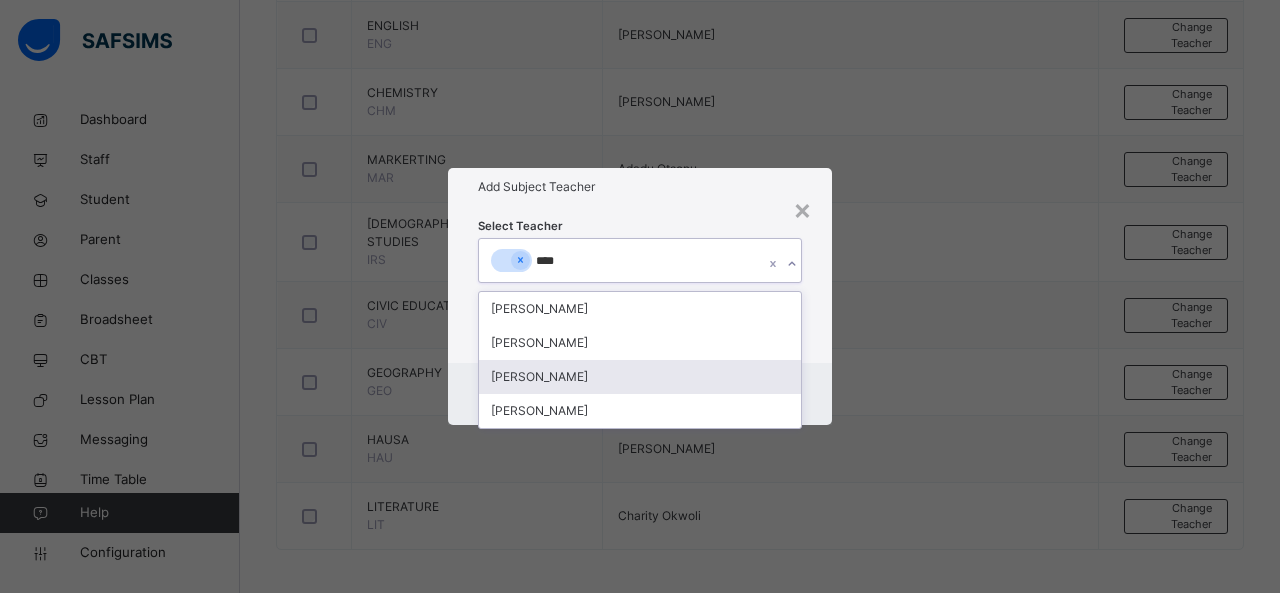 click on "[PERSON_NAME]" at bounding box center (640, 377) 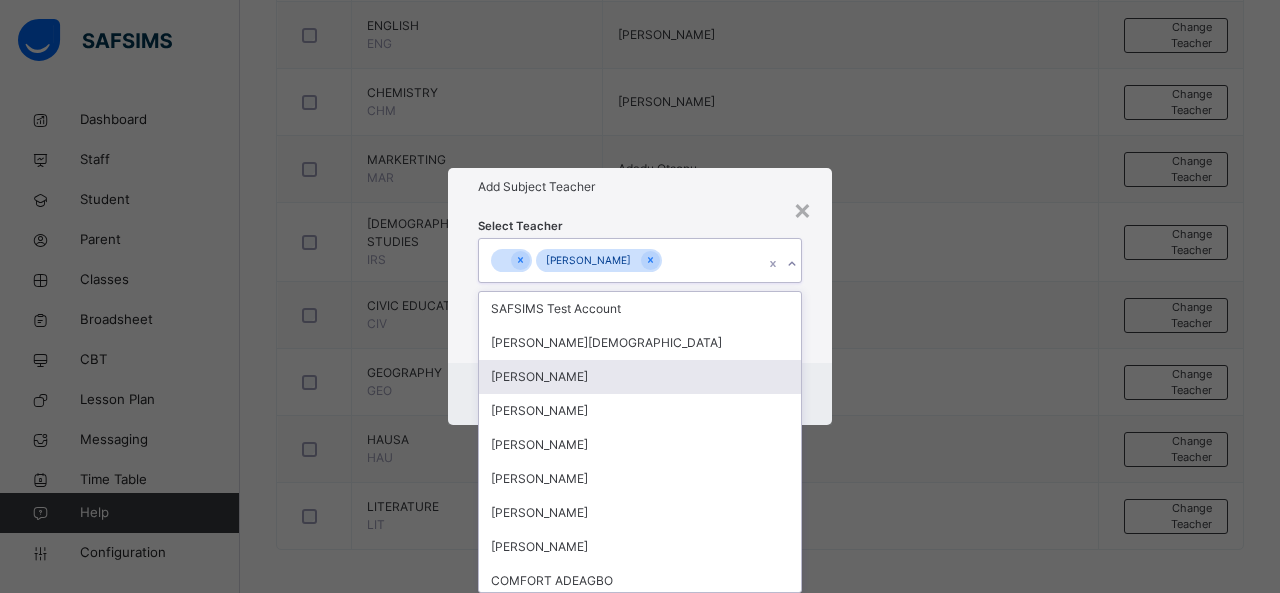 click on "× Add Subject Teacher Select Teacher   option [PERSON_NAME], selected.    option [PERSON_NAME] focused, 3 of 73. 72 results available. Select is focused ,type to refine list, press Down to open the menu,  press left to focus selected values [PERSON_NAME]  Test Account [PERSON_NAME] AUWAL [PERSON_NAME] SULEIMAN [PERSON_NAME] [PERSON_NAME] [PERSON_NAME] [PERSON_NAME] [PERSON_NAME] COMFORT  [PERSON_NAME] [PERSON_NAME] [PERSON_NAME] [PERSON_NAME] DADURUM  P [PERSON_NAME] [PERSON_NAME] NANDUL [PERSON_NAME] NIMGIL AWORUWA  [PERSON_NAME]  aminu [PERSON_NAME] Support  Team [PERSON_NAME] jezhi [PERSON_NAME] Technical  Support [PERSON_NAME] Abdulhamid  [PERSON_NAME]  [PERSON_NAME]  [PERSON_NAME]  Abolaj [PERSON_NAME] Support  SAFSIMS [PERSON_NAME] Oumouru Yusuf  Djamila [PERSON_NAME] [PERSON_NAME] [PERSON_NAME] [PERSON_NAME] [PERSON_NAME]  Danazum [PERSON_NAME] [PERSON_NAME] [PERSON_NAME] [PERSON_NAME] [PERSON_NAME]  [PERSON_NAME] [PERSON_NAME] Adadu  Otsonu Cancel" at bounding box center (640, 296) 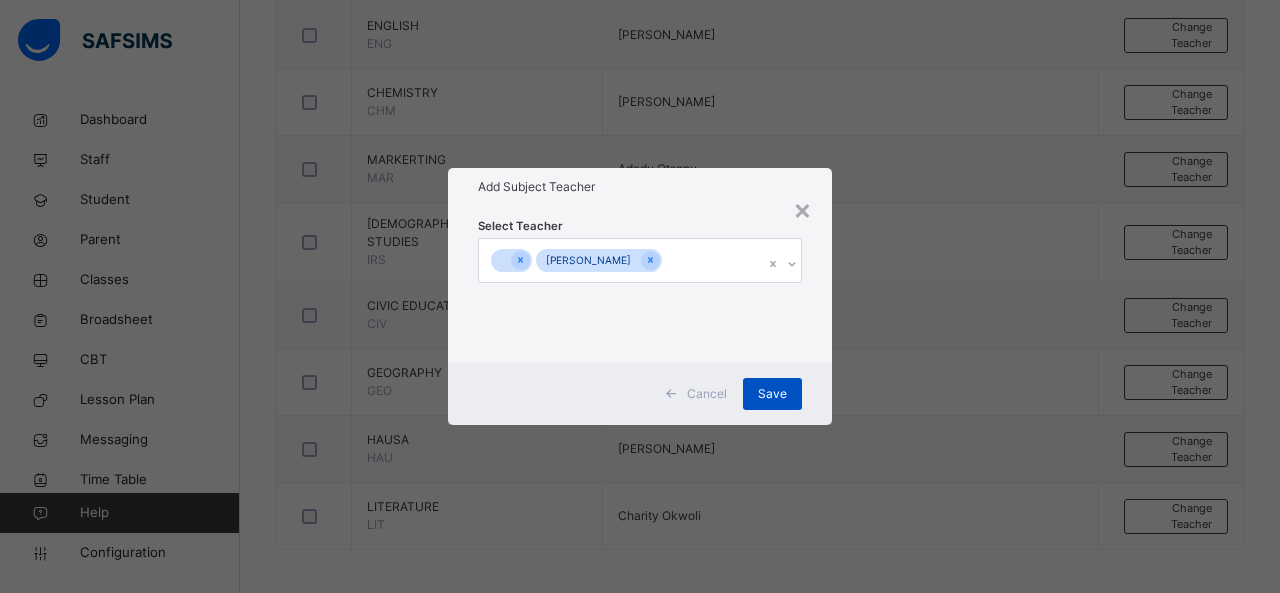 click on "Save" at bounding box center [772, 394] 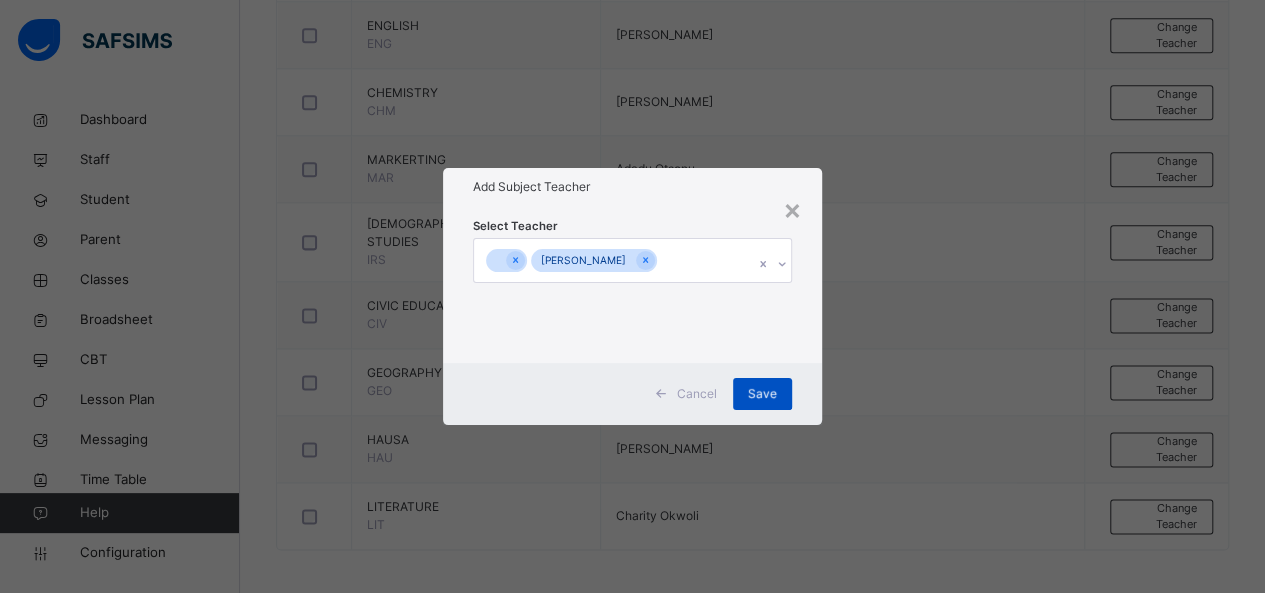 click on "Save" at bounding box center [762, 394] 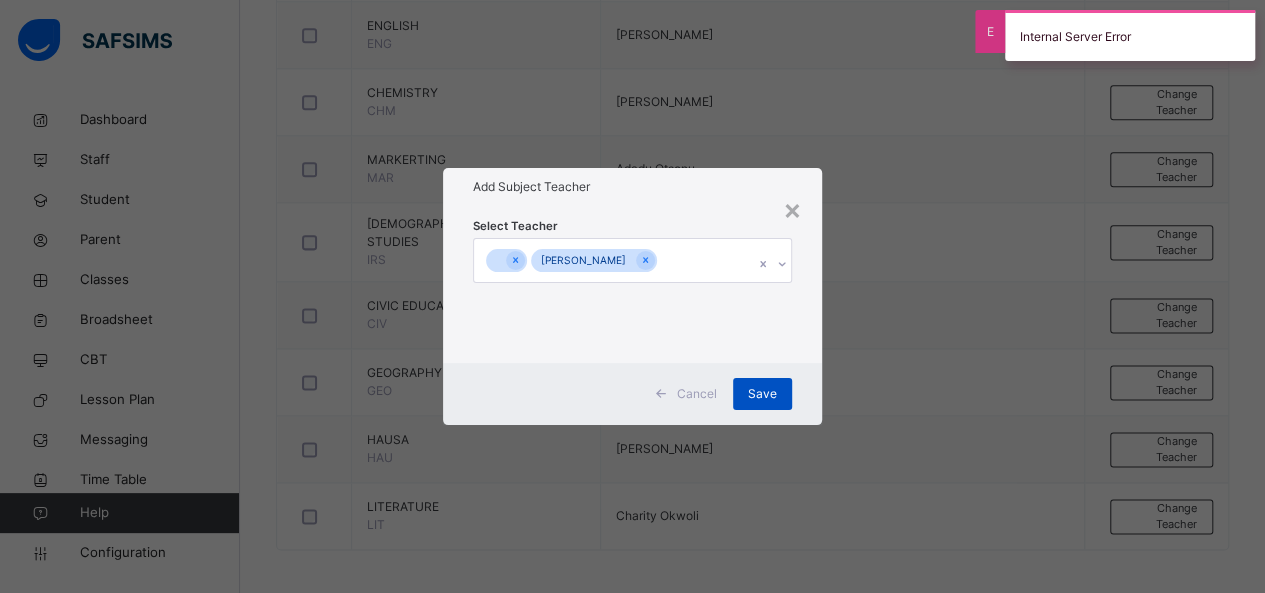 click on "Save" at bounding box center [762, 394] 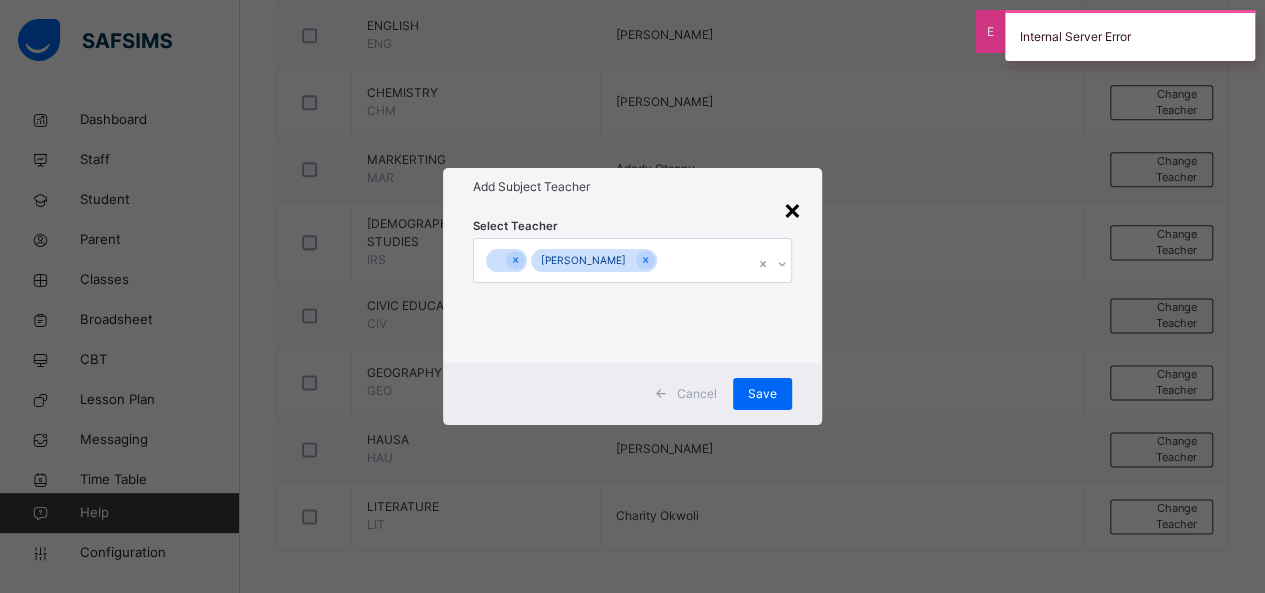 click on "Add Subject Teacher" at bounding box center (633, 187) 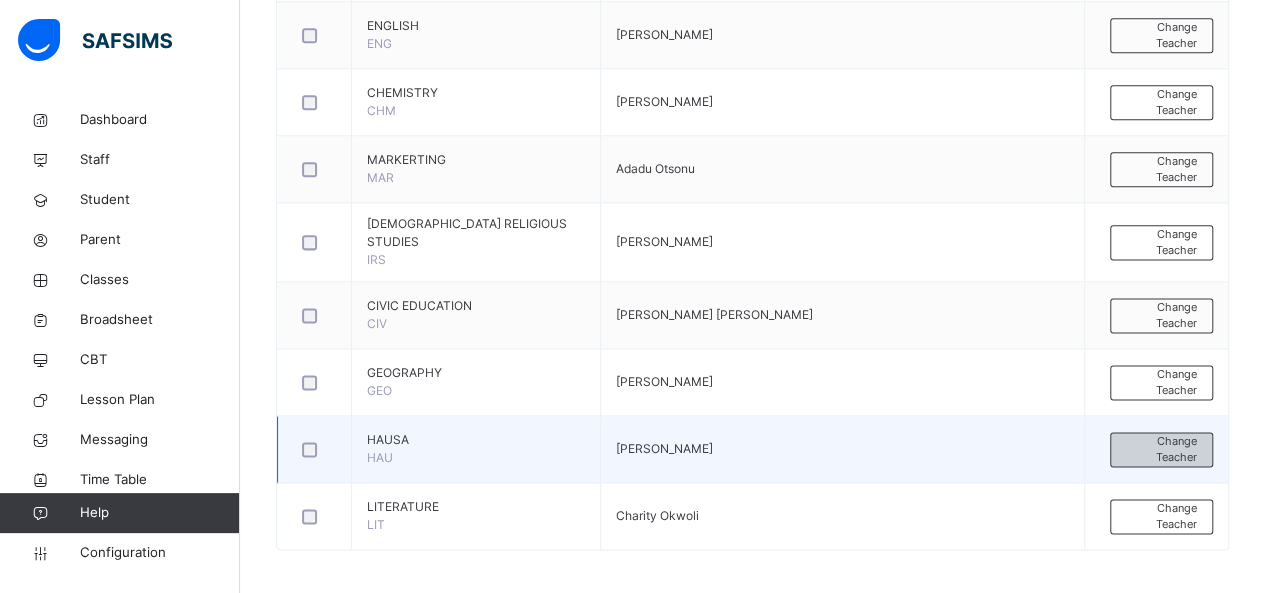click on "Change Teacher" at bounding box center (1161, 449) 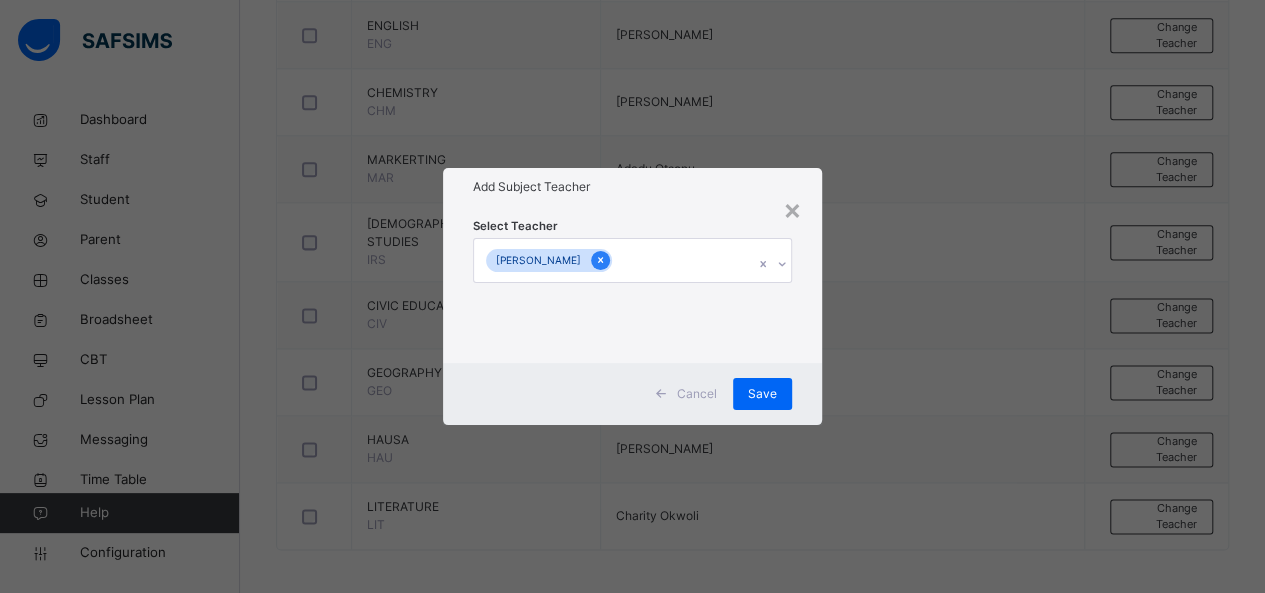 click 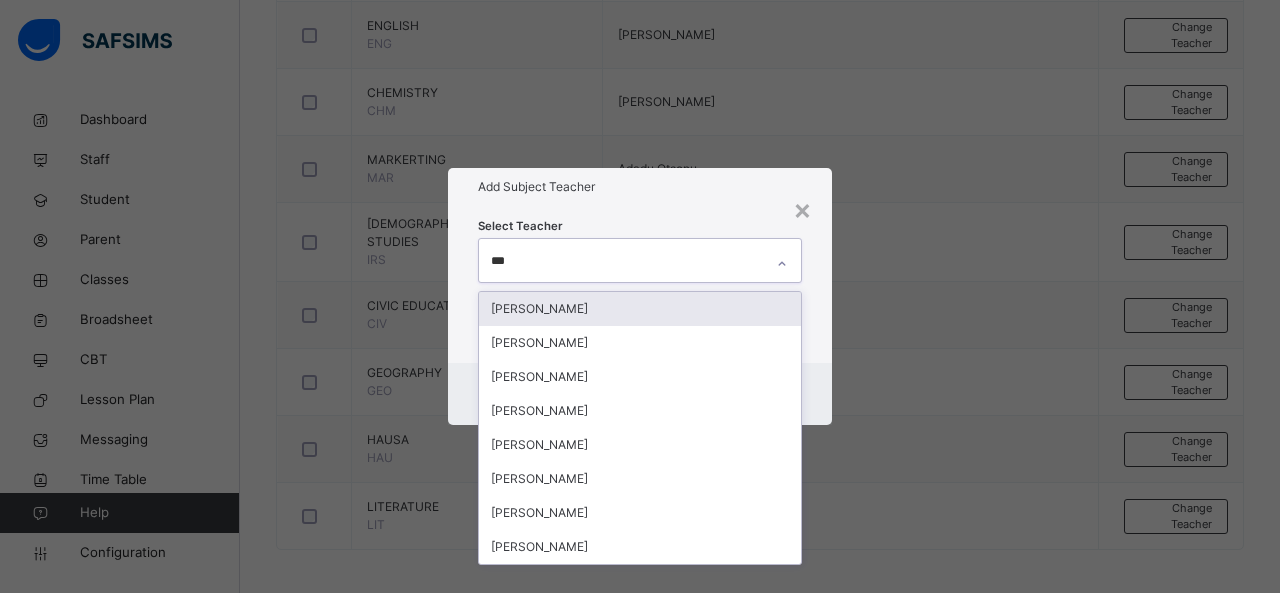 type on "****" 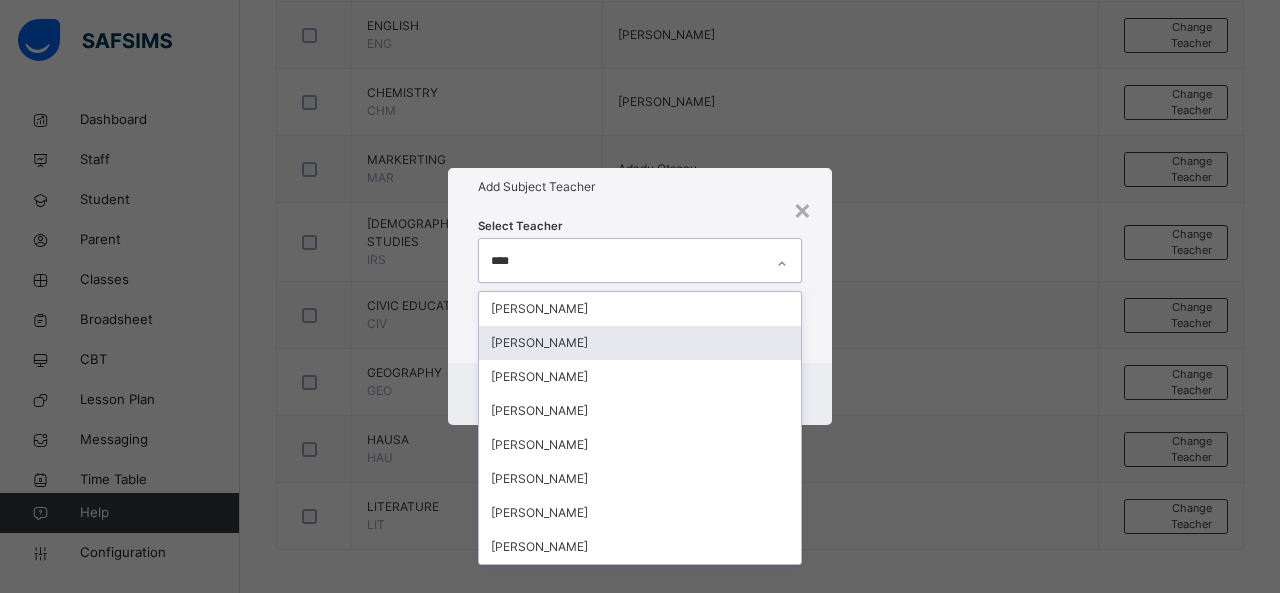 click on "[PERSON_NAME]" at bounding box center [640, 343] 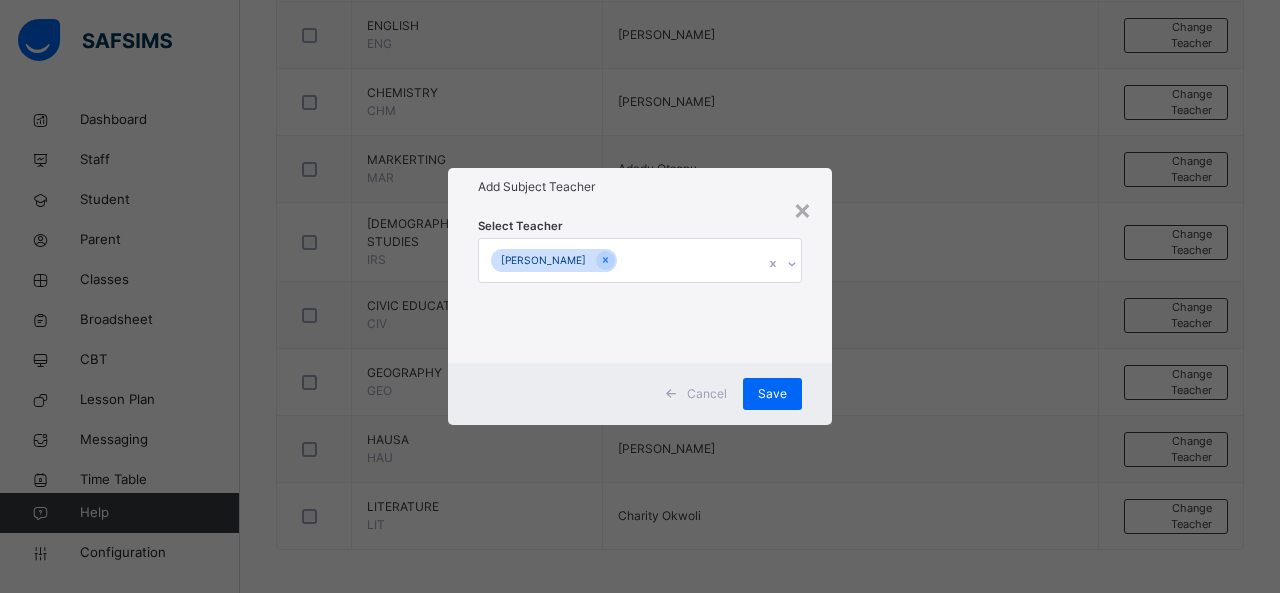 click on "× Add Subject Teacher Select Teacher [PERSON_NAME] Save" at bounding box center [640, 296] 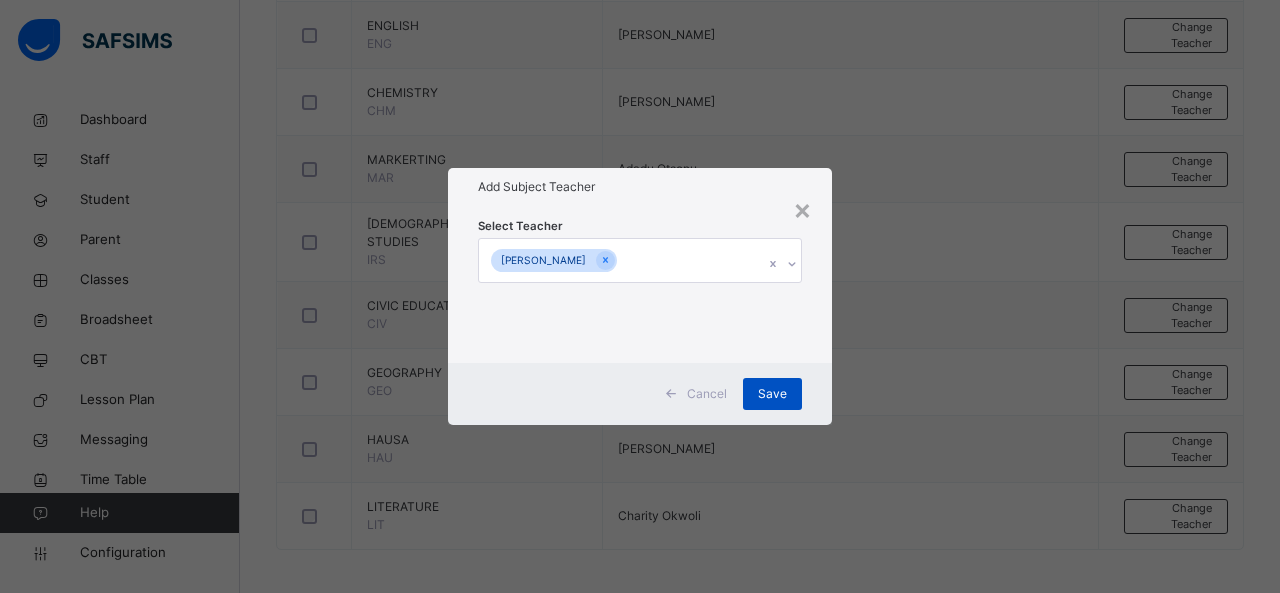 click on "Save" at bounding box center [772, 394] 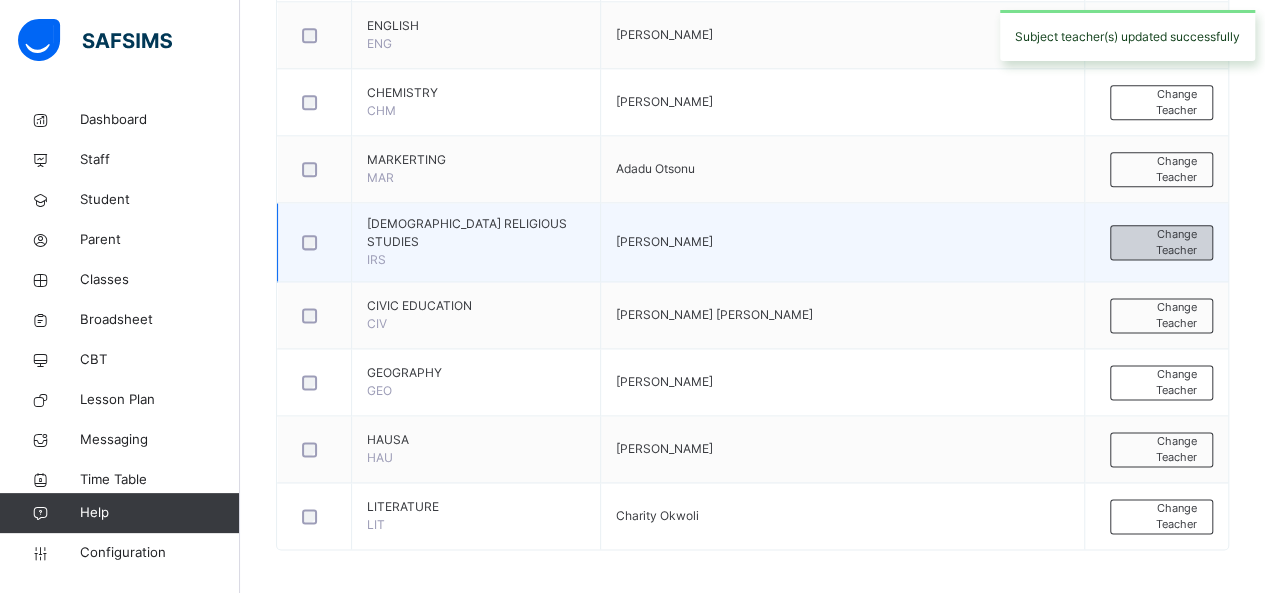 click on "Change Teacher" at bounding box center [1161, 242] 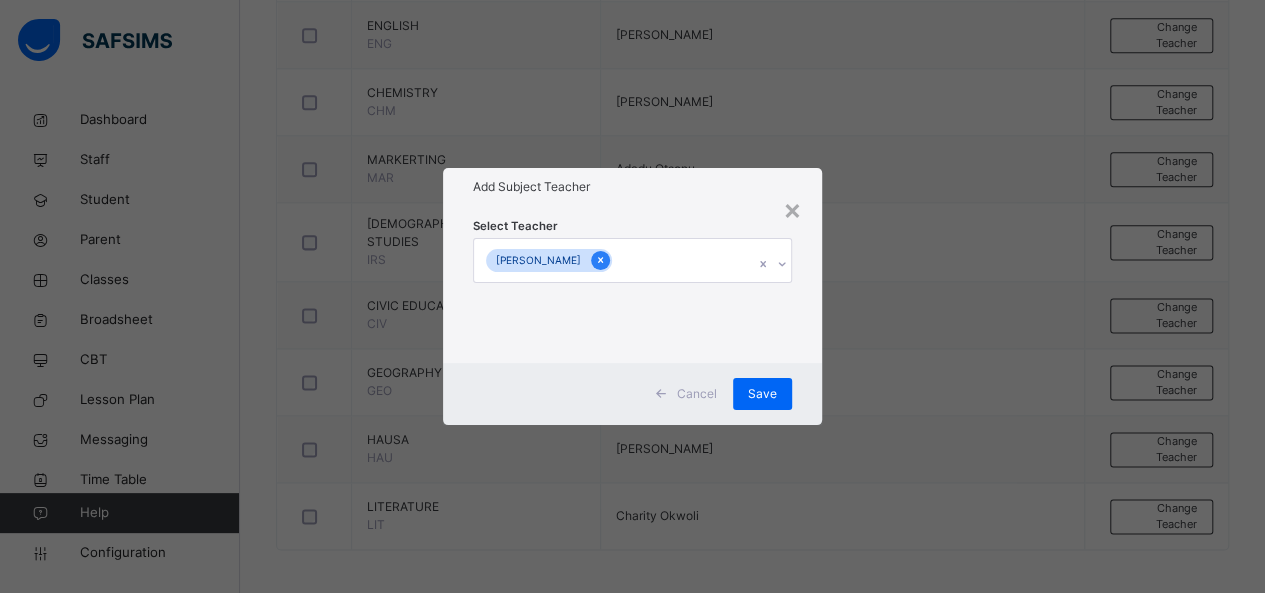 click 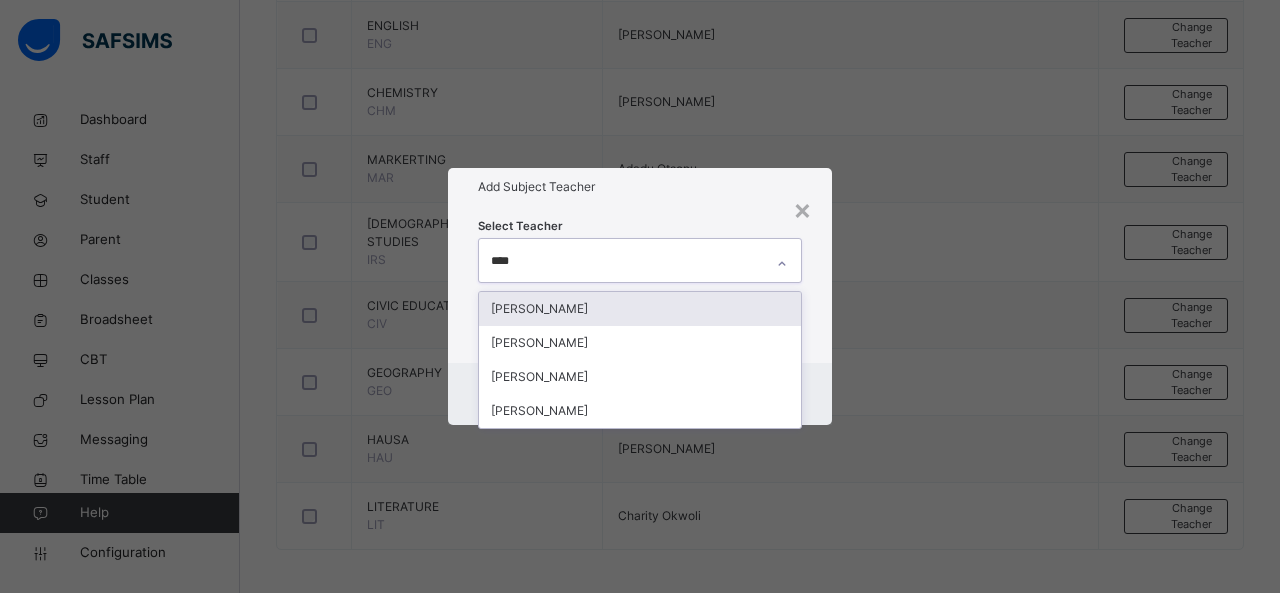 type on "*****" 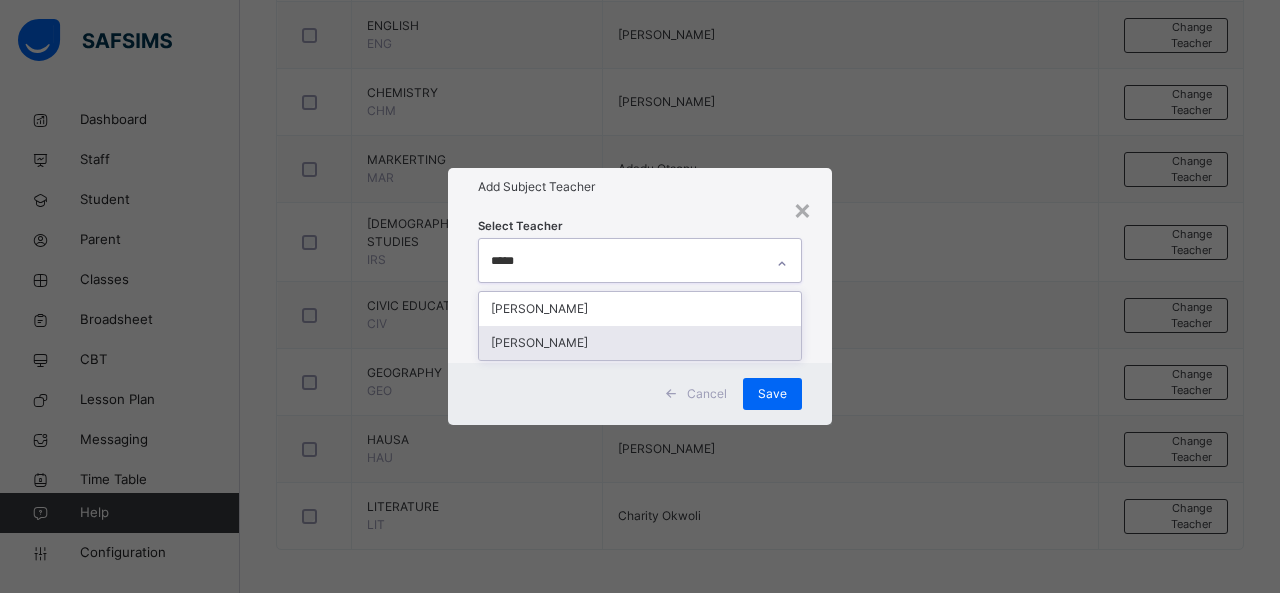 click on "[PERSON_NAME]" at bounding box center (640, 343) 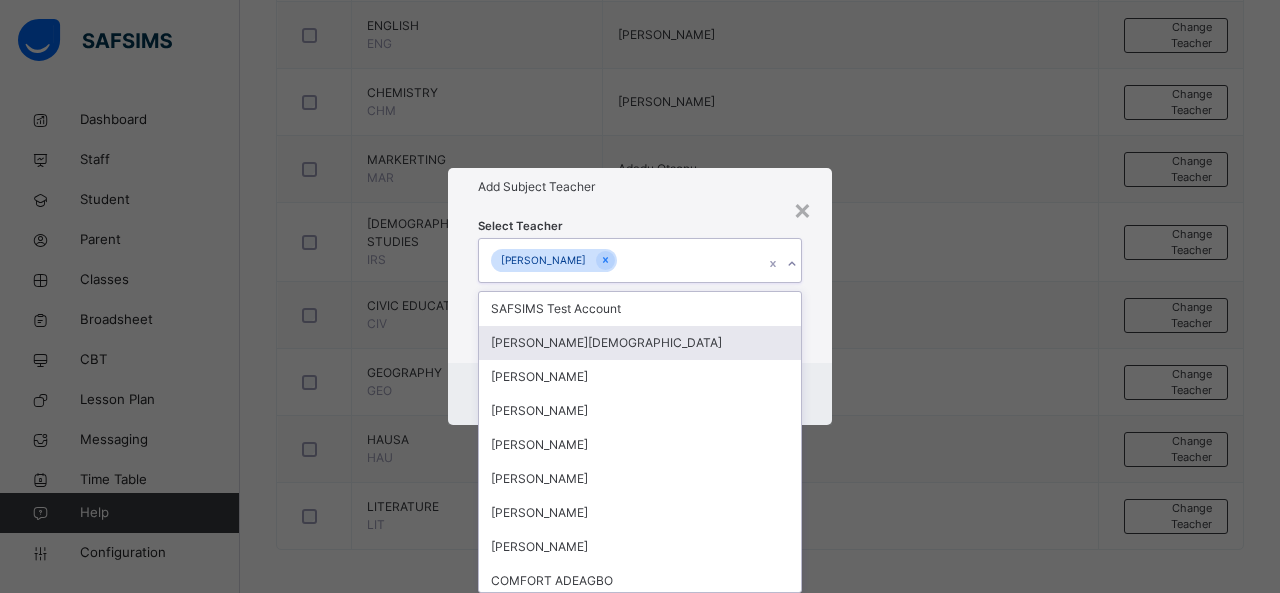 click on "× Add Subject Teacher Select Teacher   option [PERSON_NAME], selected.    option [PERSON_NAME][DEMOGRAPHIC_DATA] focused, 2 of 73. 72 results available. Select is focused ,type to refine list, press Down to open the menu,  press left to focus selected values [PERSON_NAME]  Test Account [PERSON_NAME] AUWAL [PERSON_NAME] SULEIMAN [PERSON_NAME] [PERSON_NAME] [PERSON_NAME] [PERSON_NAME] [PERSON_NAME] COMFORT  [PERSON_NAME] [PERSON_NAME] [PERSON_NAME] [PERSON_NAME] DADURUM  P [PERSON_NAME] [PERSON_NAME] NANDUL [PERSON_NAME] NIMGIL AWORUWA  [PERSON_NAME]  aminu [PERSON_NAME] Support  Team [PERSON_NAME] jezhi [PERSON_NAME] Technical  Support [PERSON_NAME] Abdulhamid  [PERSON_NAME]  [PERSON_NAME]  [PERSON_NAME]  Abolaj [PERSON_NAME] Support  SAFSIMS [PERSON_NAME] Oumouru Yusuf  Djamila [PERSON_NAME] [PERSON_NAME] [PERSON_NAME] [PERSON_NAME] [PERSON_NAME]  Danazum [PERSON_NAME] [PERSON_NAME] [PERSON_NAME] [PERSON_NAME] [PERSON_NAME]  [PERSON_NAME] [PERSON_NAME] Adadu  Otsonu Cancel" at bounding box center [640, 296] 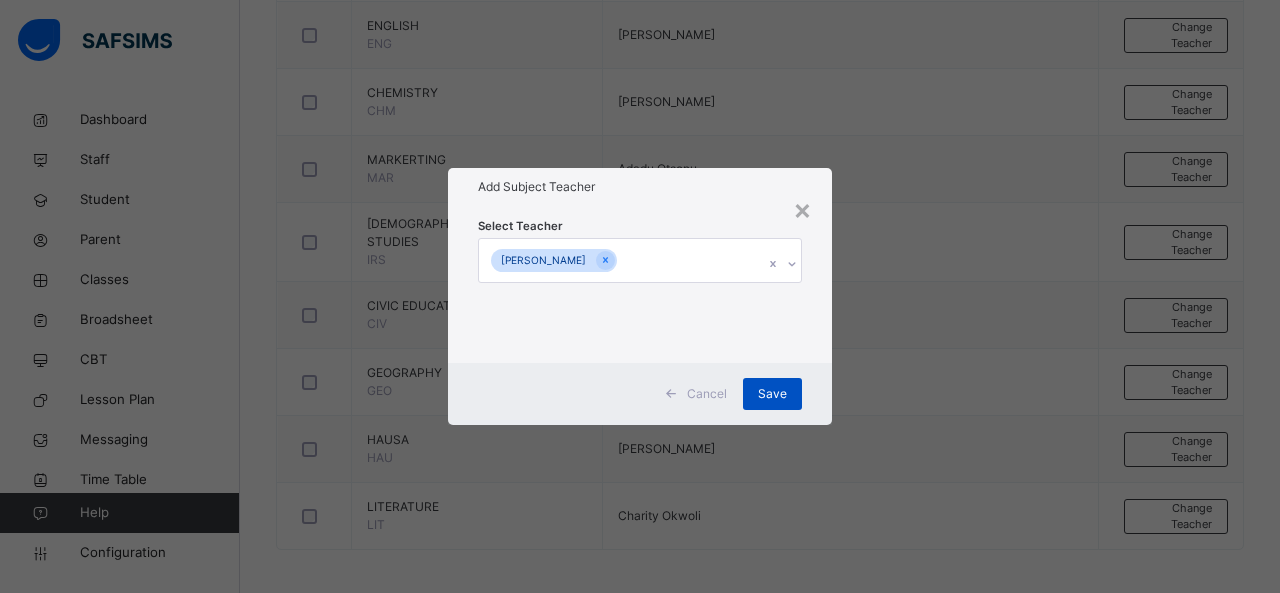 click on "Save" at bounding box center (772, 394) 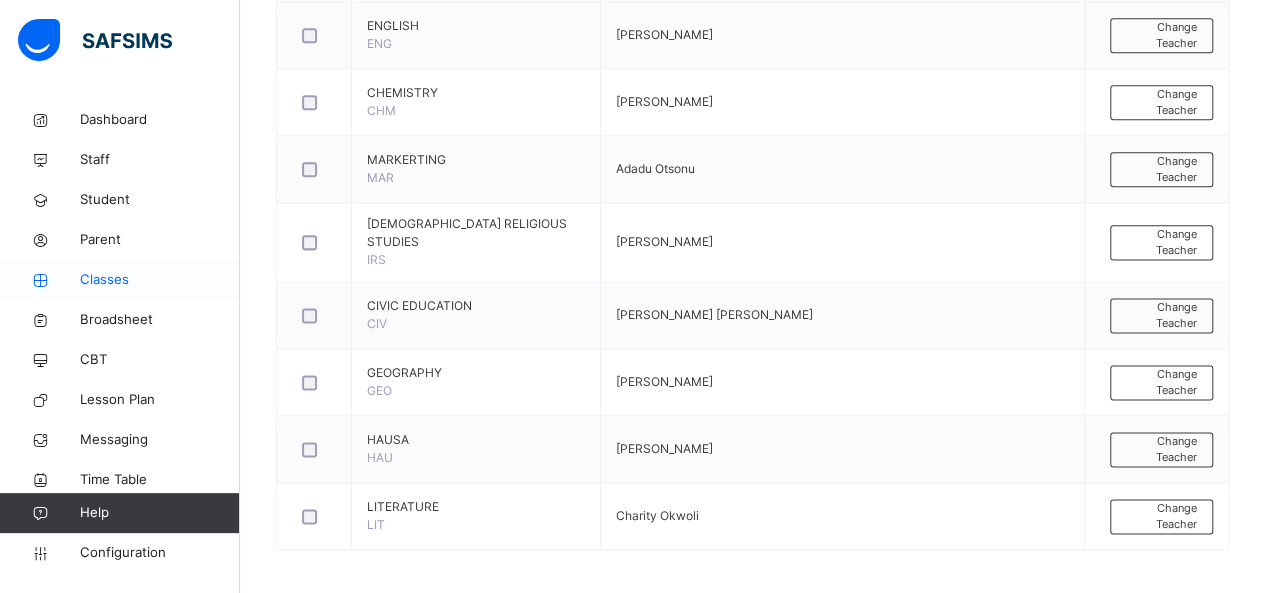 click on "Classes" at bounding box center (160, 280) 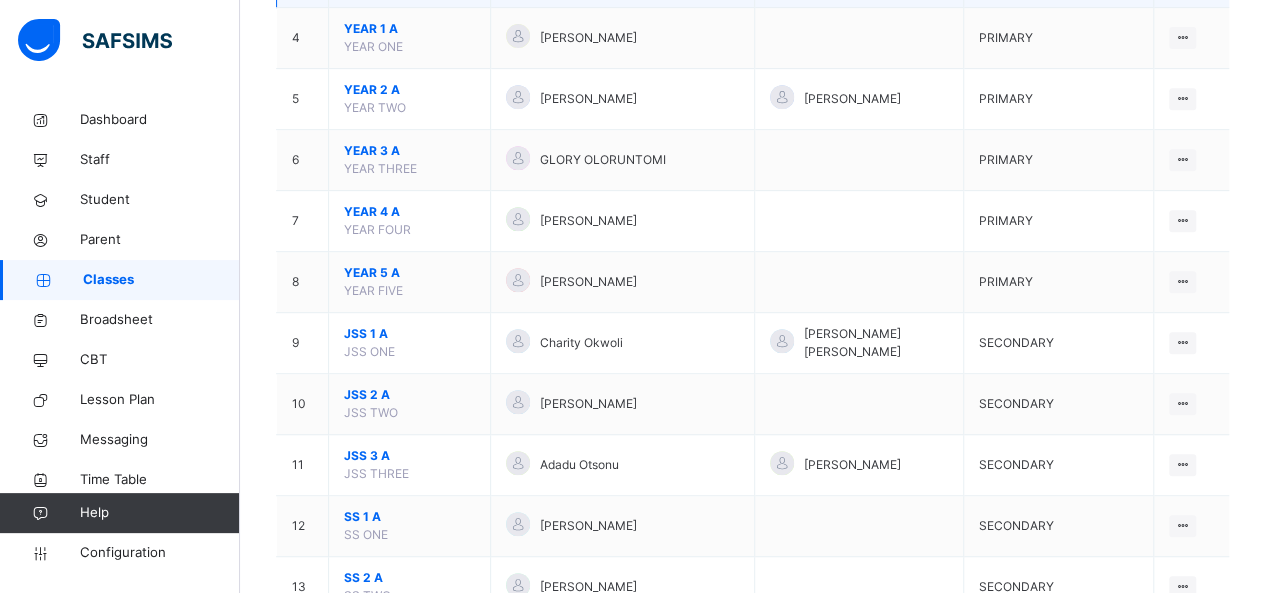 scroll, scrollTop: 416, scrollLeft: 0, axis: vertical 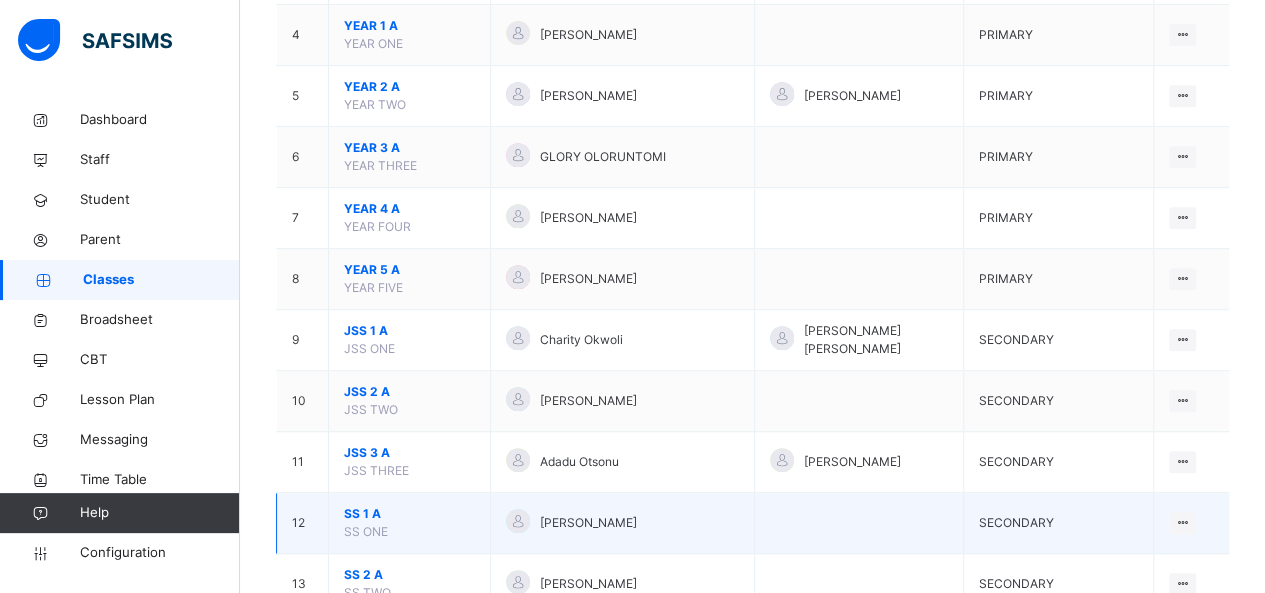 click on "SS 1   A" at bounding box center [409, 514] 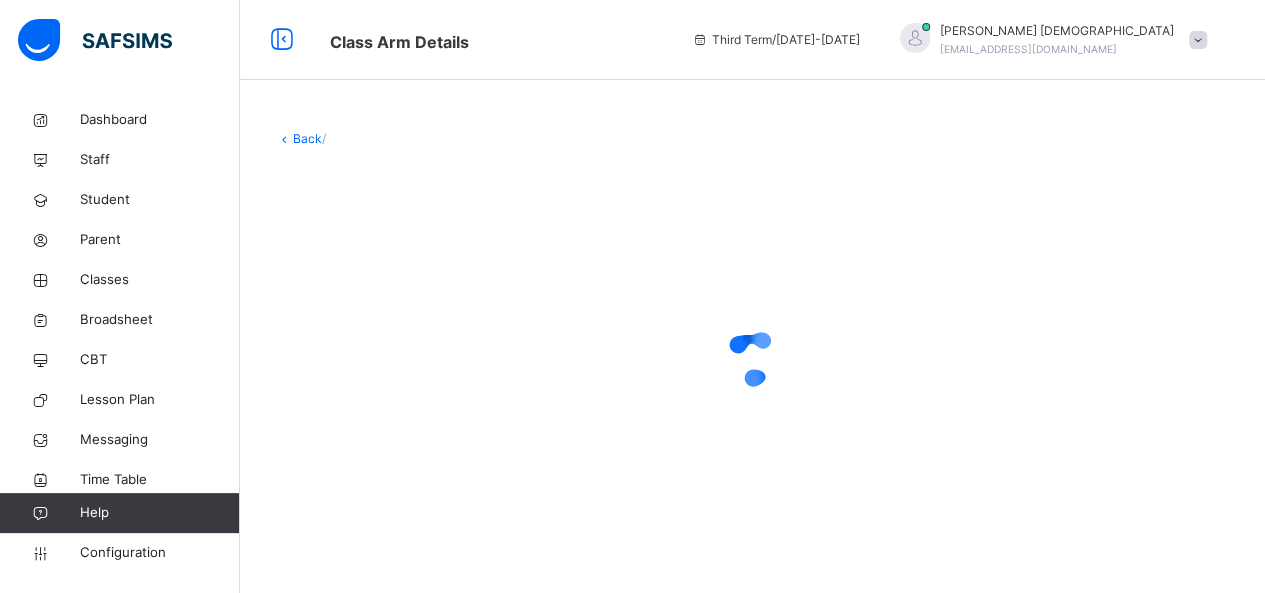 click at bounding box center [752, 358] 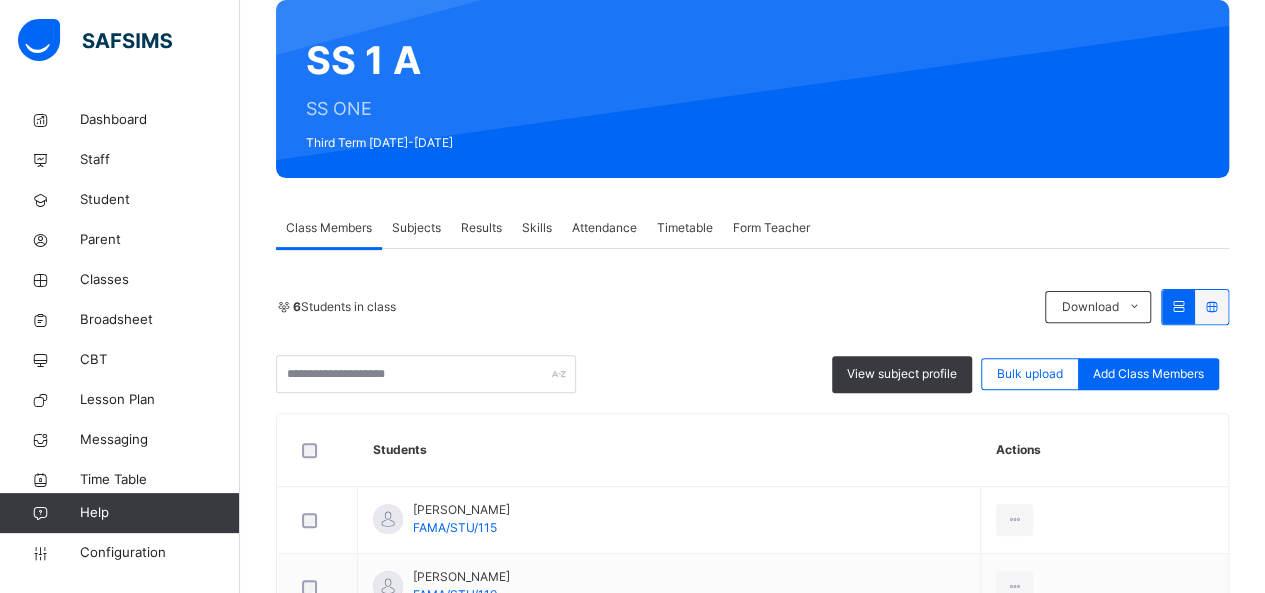 scroll, scrollTop: 198, scrollLeft: 0, axis: vertical 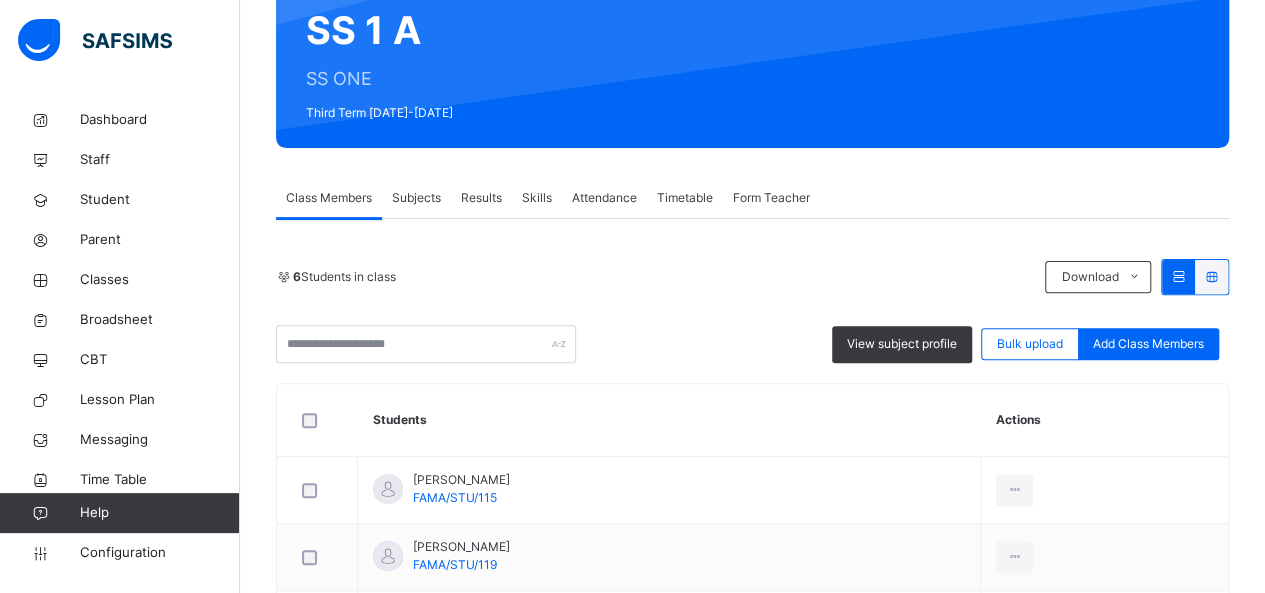 click on "Subjects" at bounding box center (416, 198) 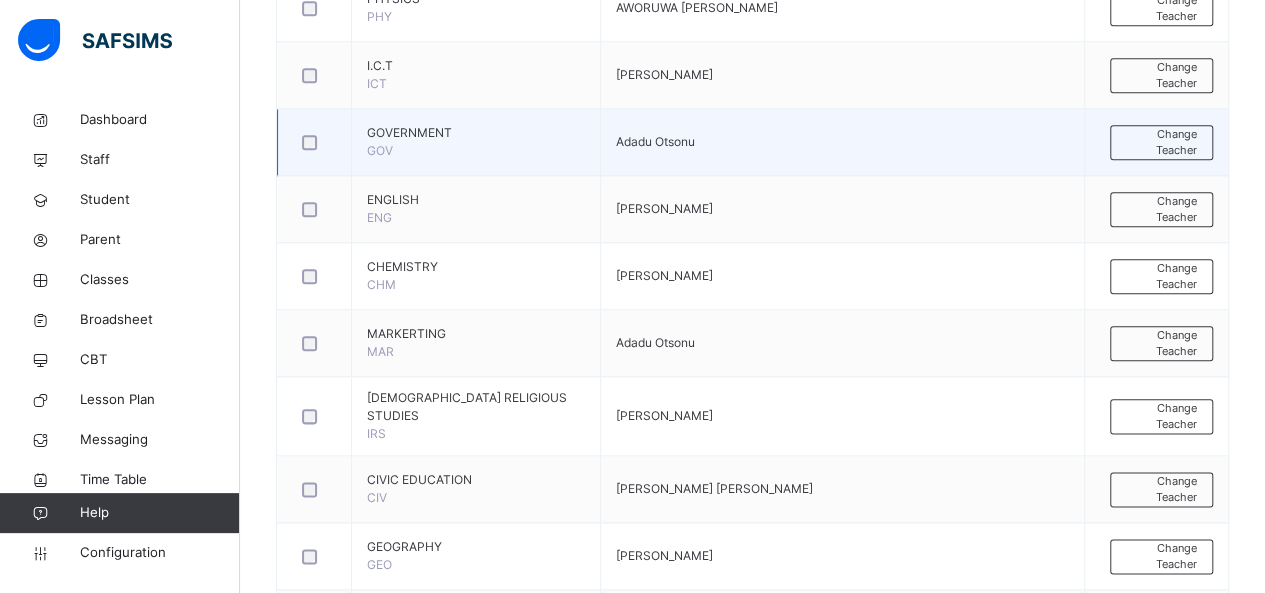 scroll, scrollTop: 1007, scrollLeft: 0, axis: vertical 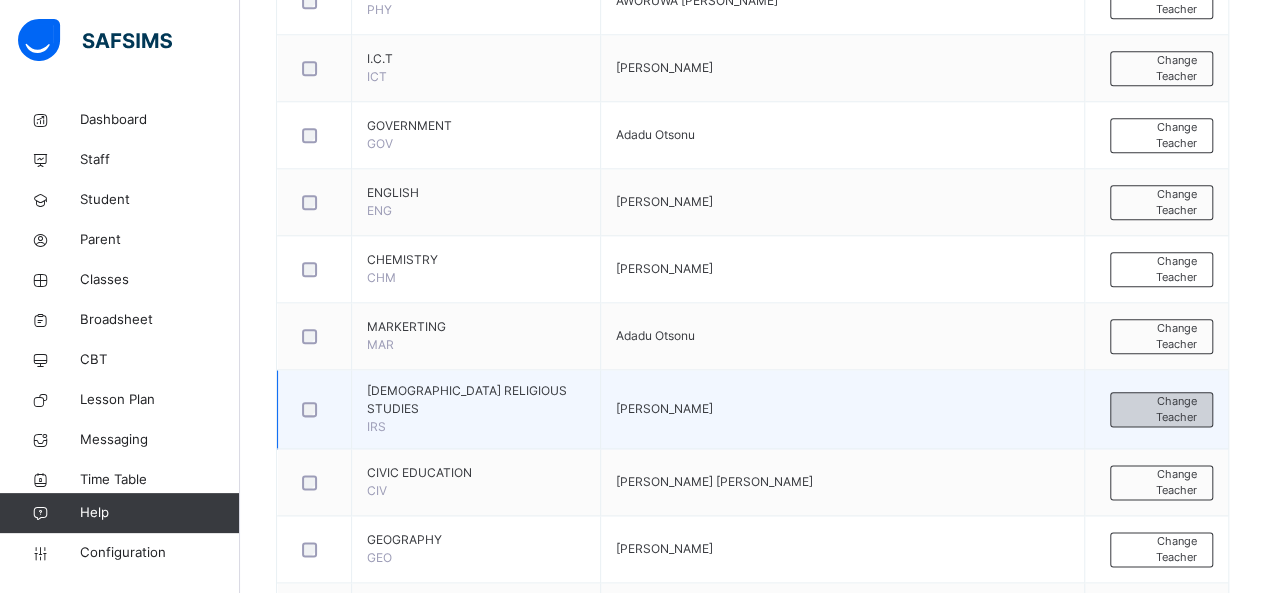 click on "Change Teacher" at bounding box center [1161, 409] 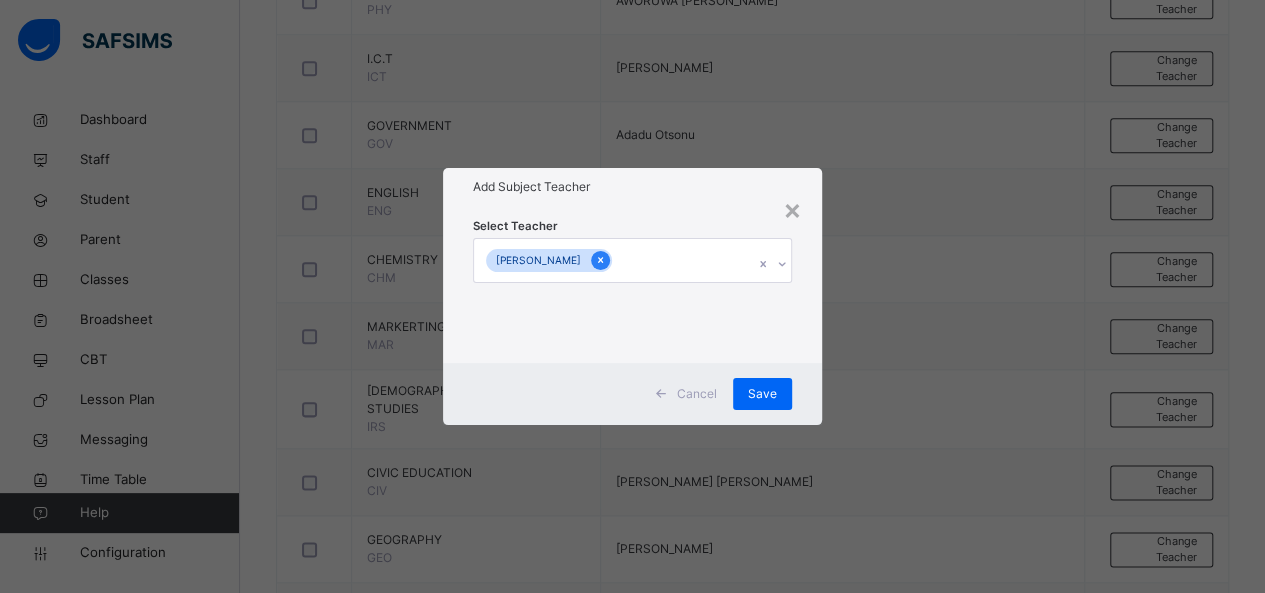 click 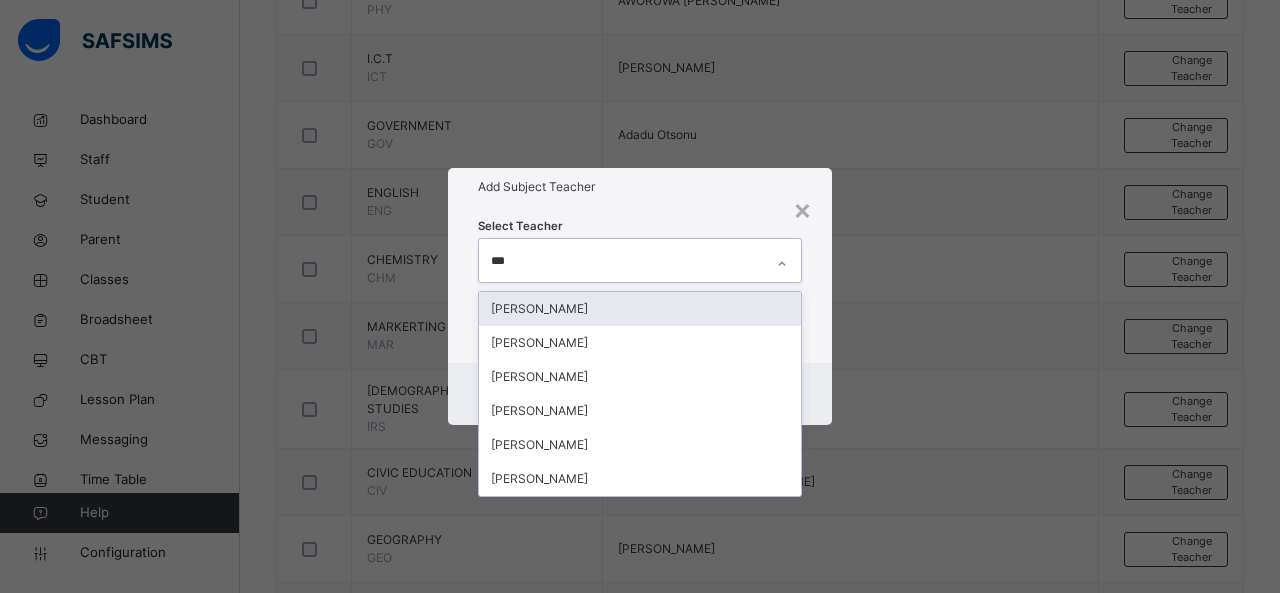type on "****" 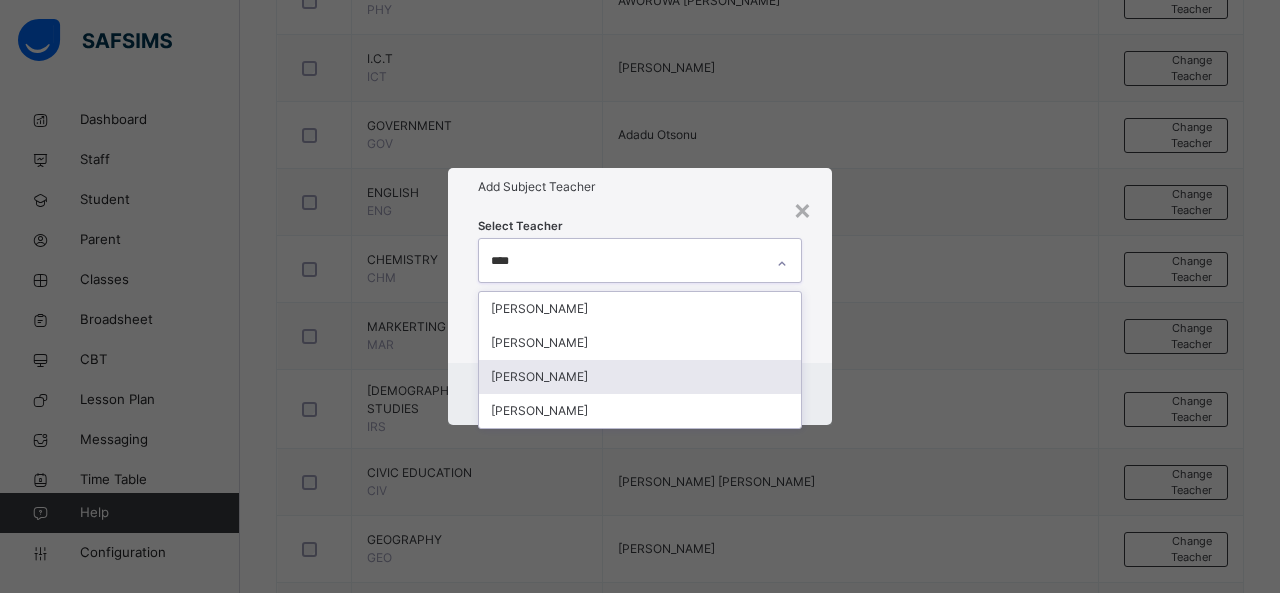 click on "[PERSON_NAME]" at bounding box center [640, 377] 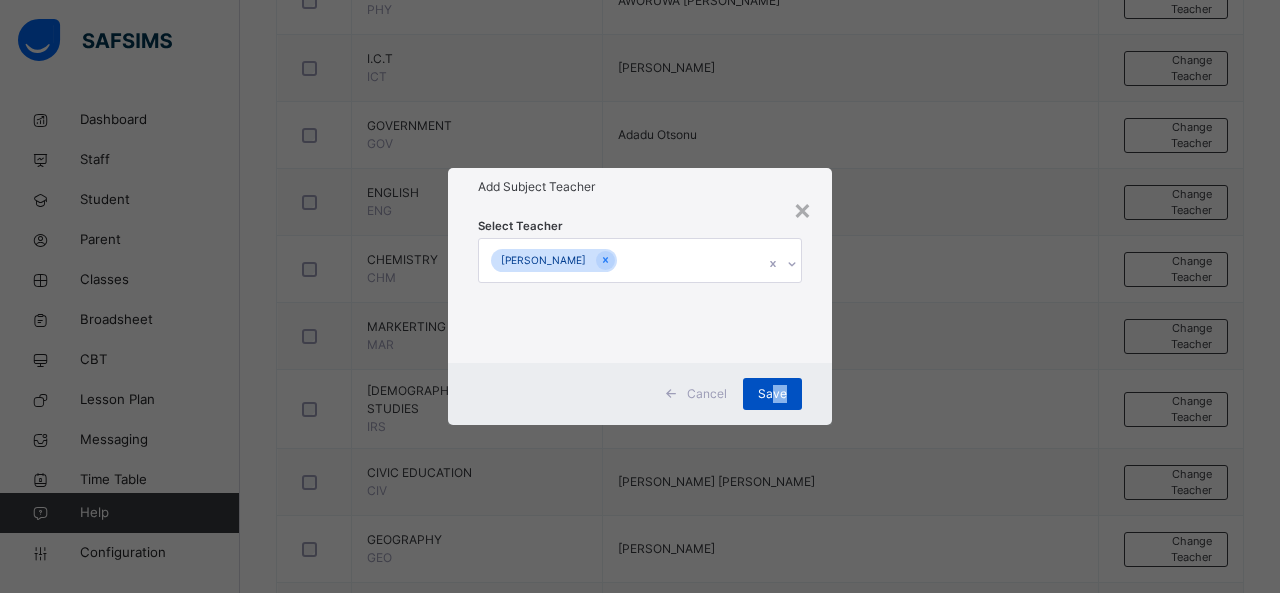 drag, startPoint x: 952, startPoint y: 373, endPoint x: 771, endPoint y: 391, distance: 181.89282 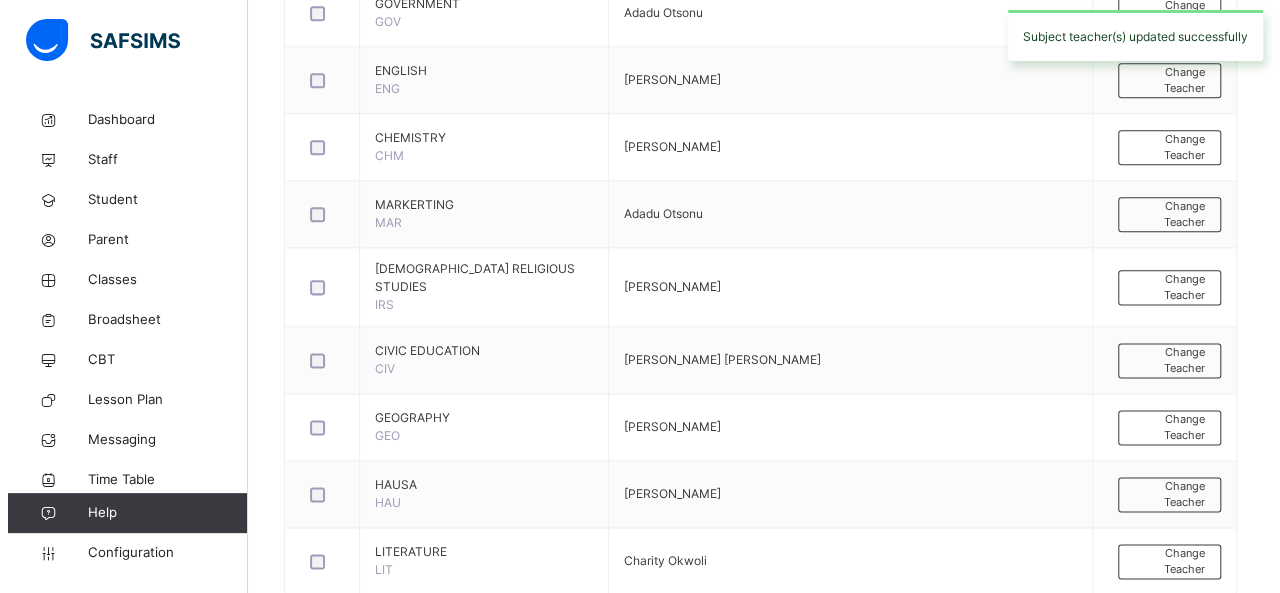 scroll, scrollTop: 1174, scrollLeft: 0, axis: vertical 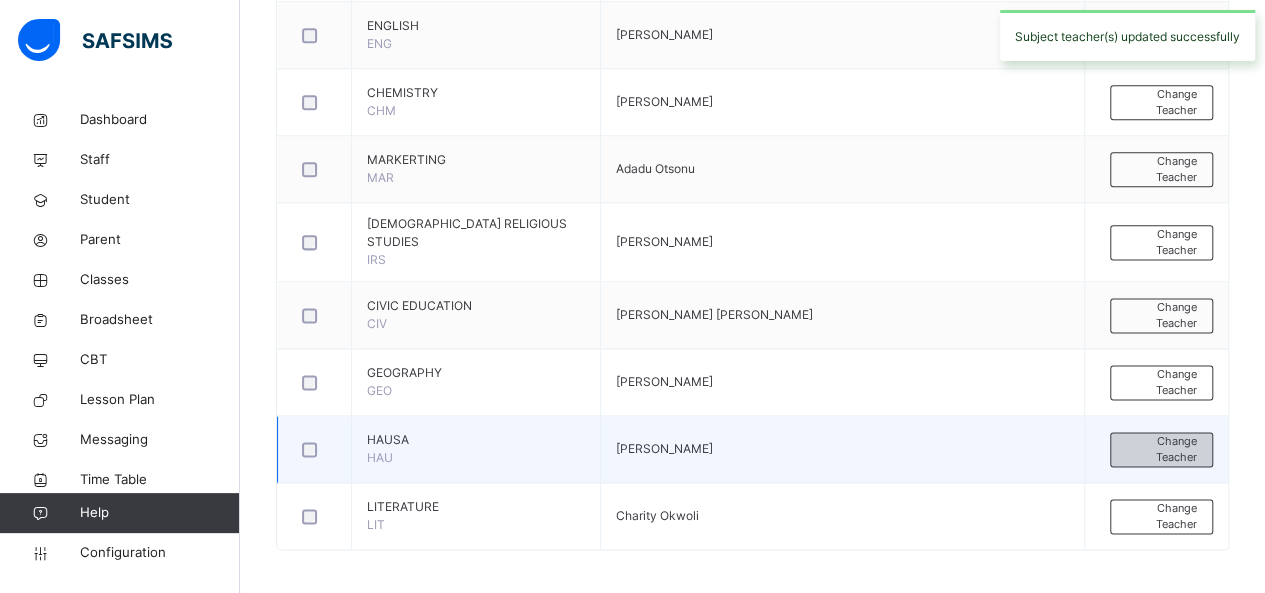 click on "Change Teacher" at bounding box center (1161, 449) 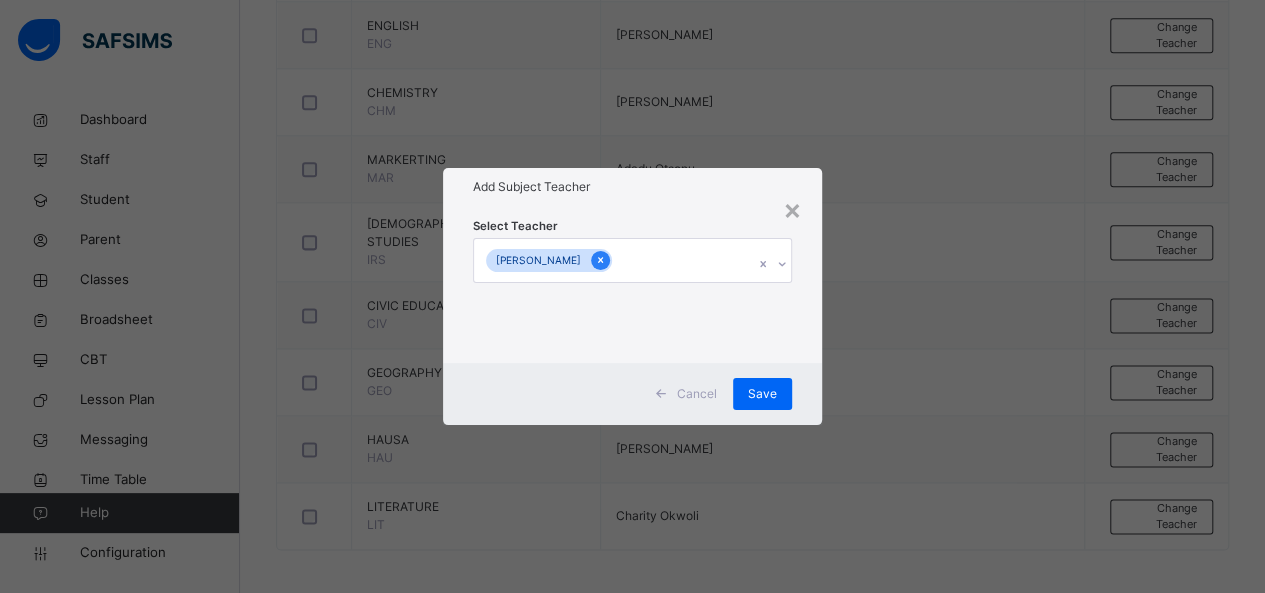 click 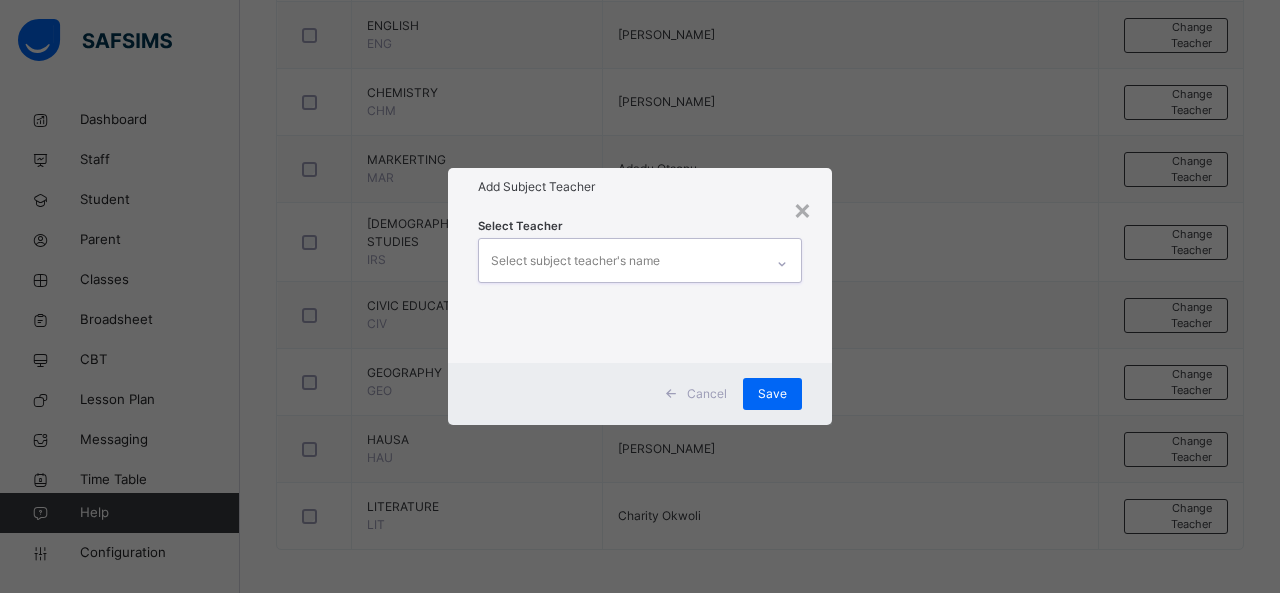 click on "Select subject teacher's name" at bounding box center (575, 261) 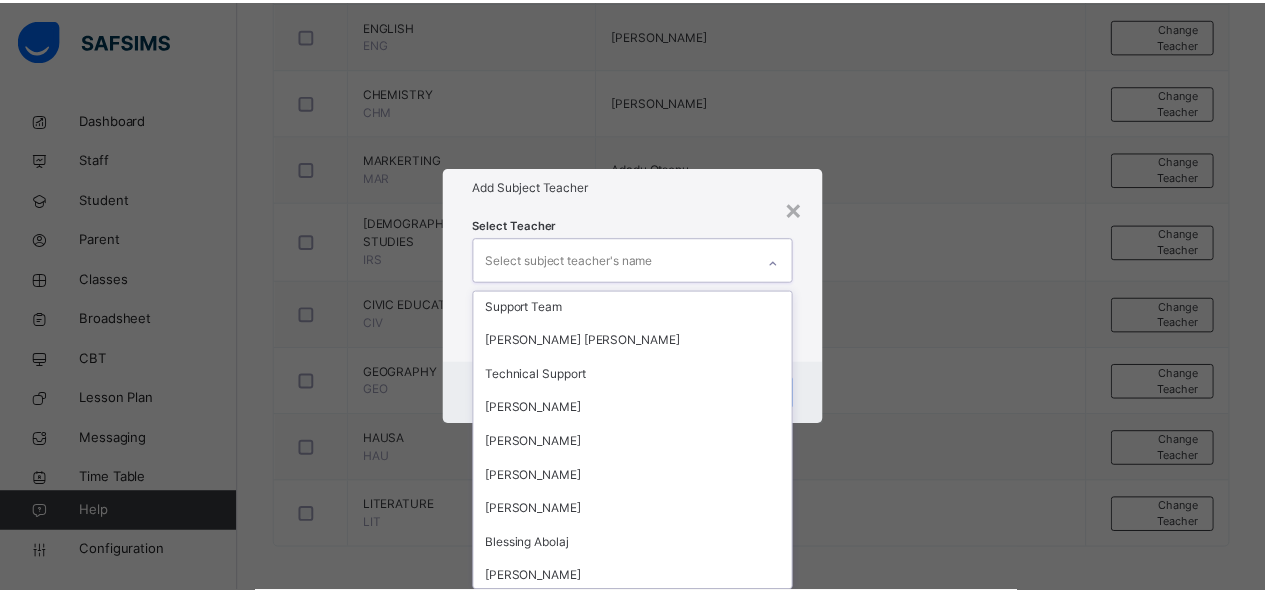scroll, scrollTop: 615, scrollLeft: 0, axis: vertical 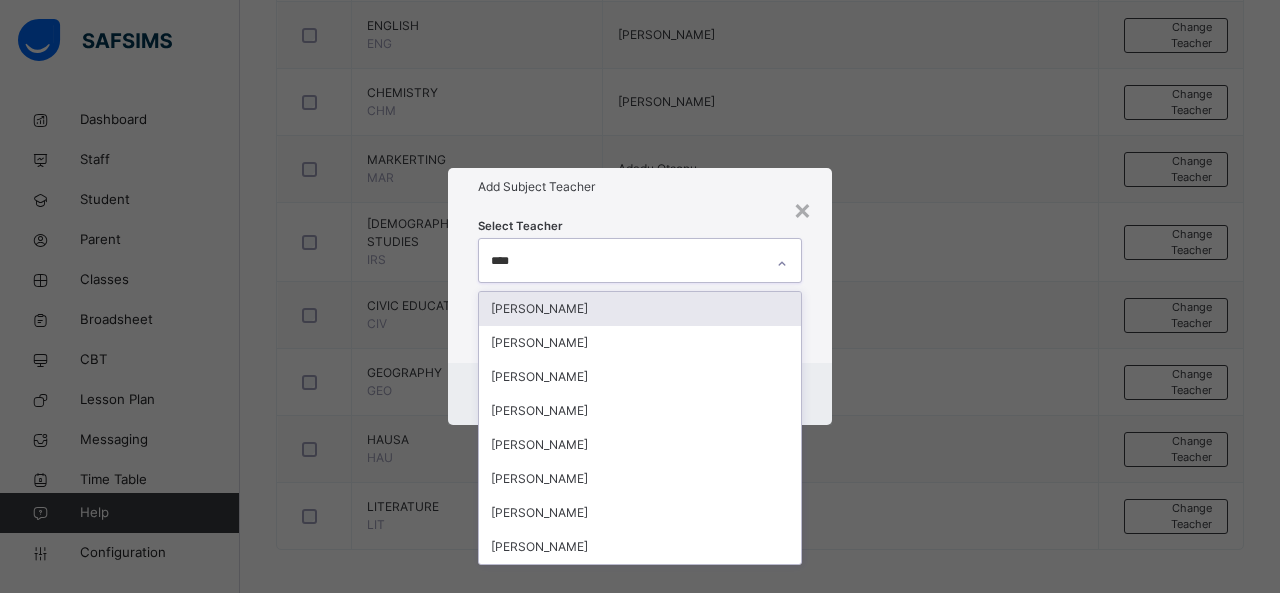 type on "*****" 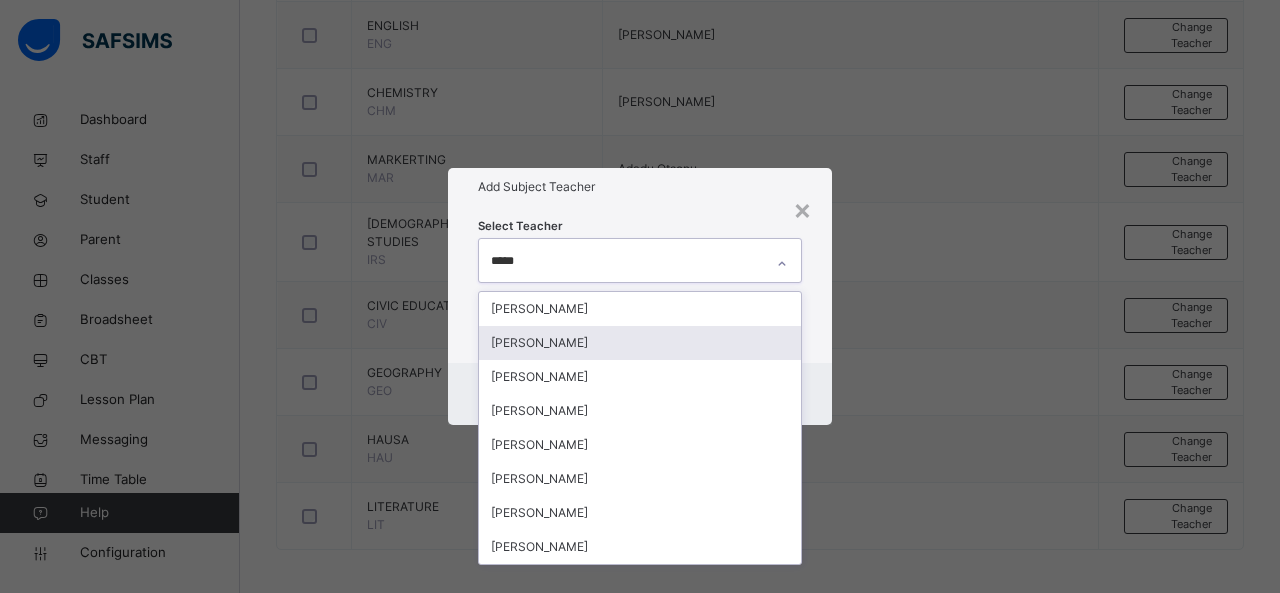 click on "[PERSON_NAME]" at bounding box center [640, 343] 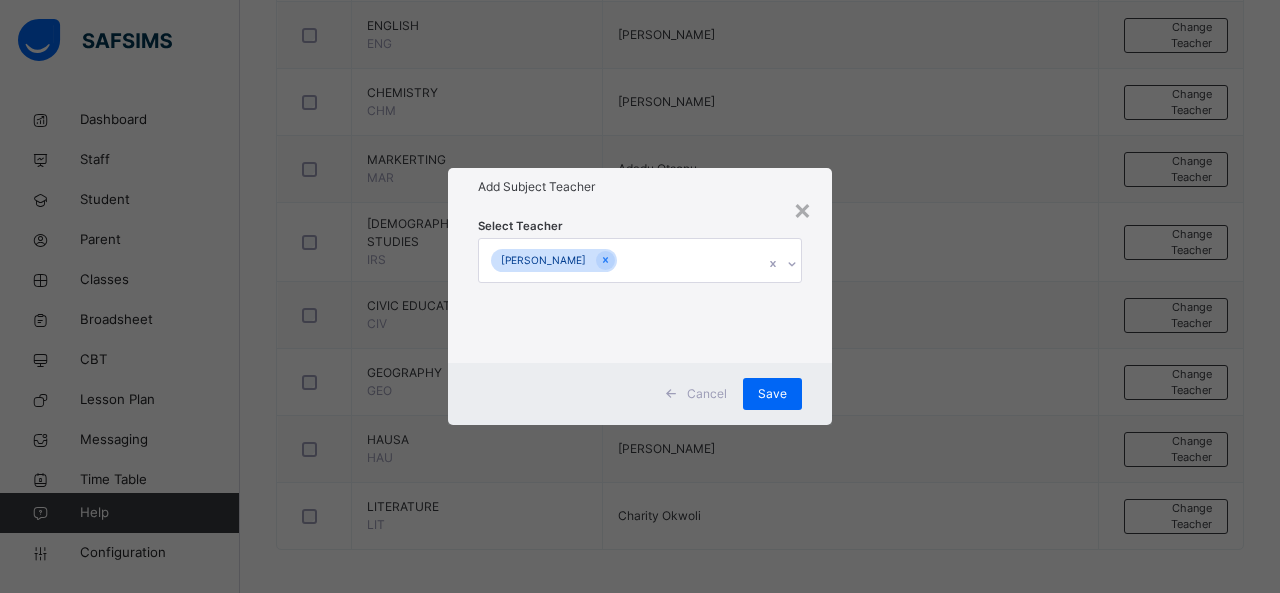 click on "× Add Subject Teacher Select Teacher [PERSON_NAME] Save" at bounding box center (640, 296) 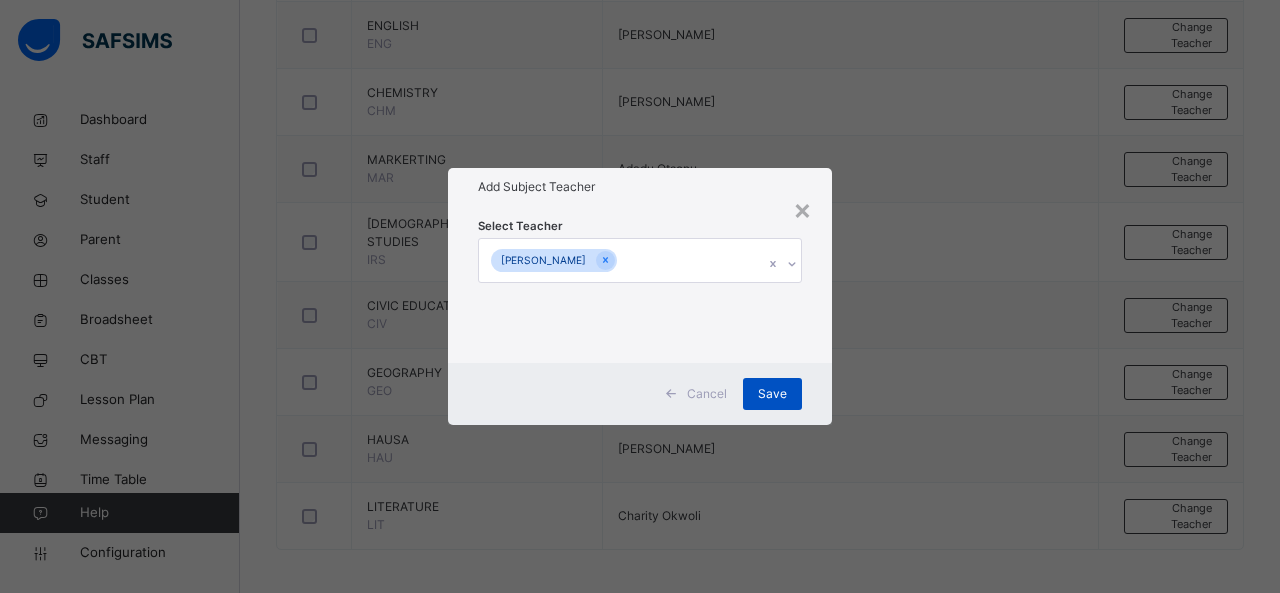 click on "Save" at bounding box center [772, 394] 